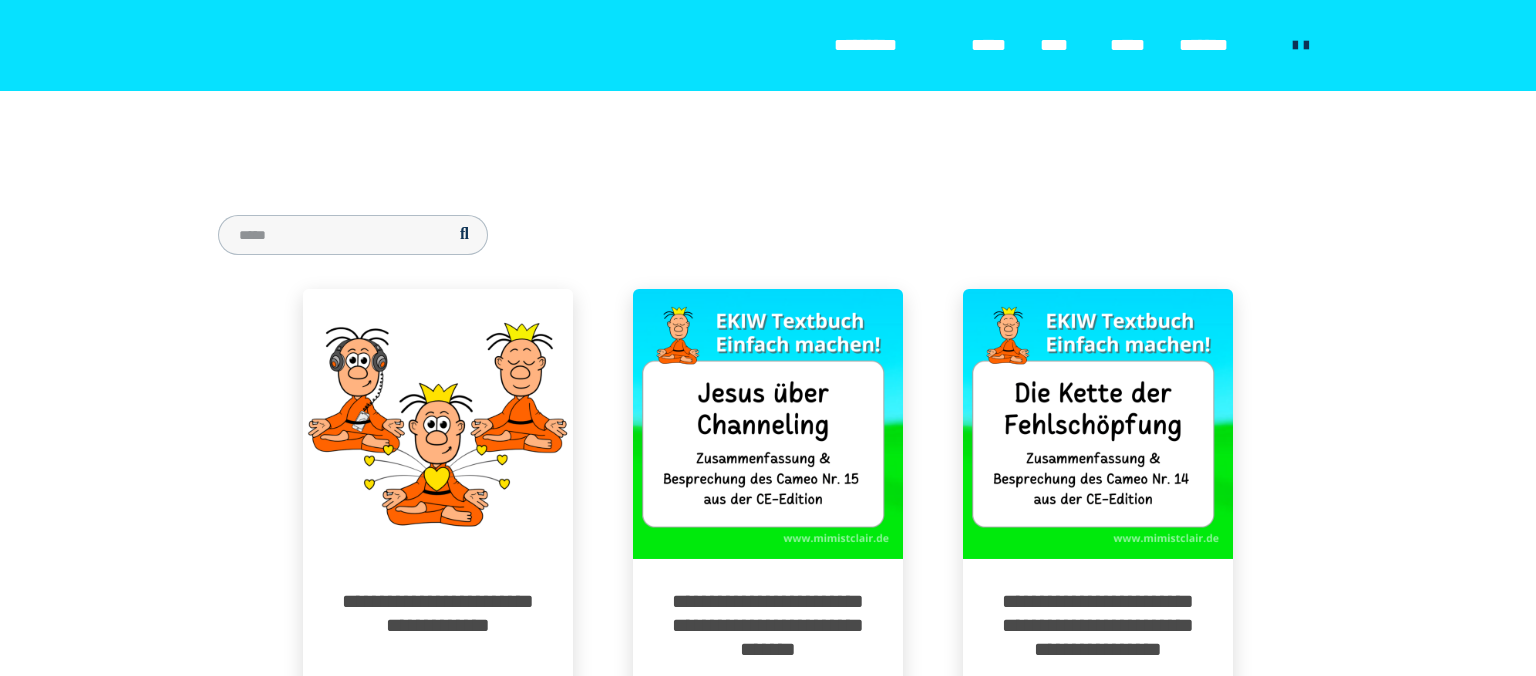 scroll, scrollTop: 211, scrollLeft: 0, axis: vertical 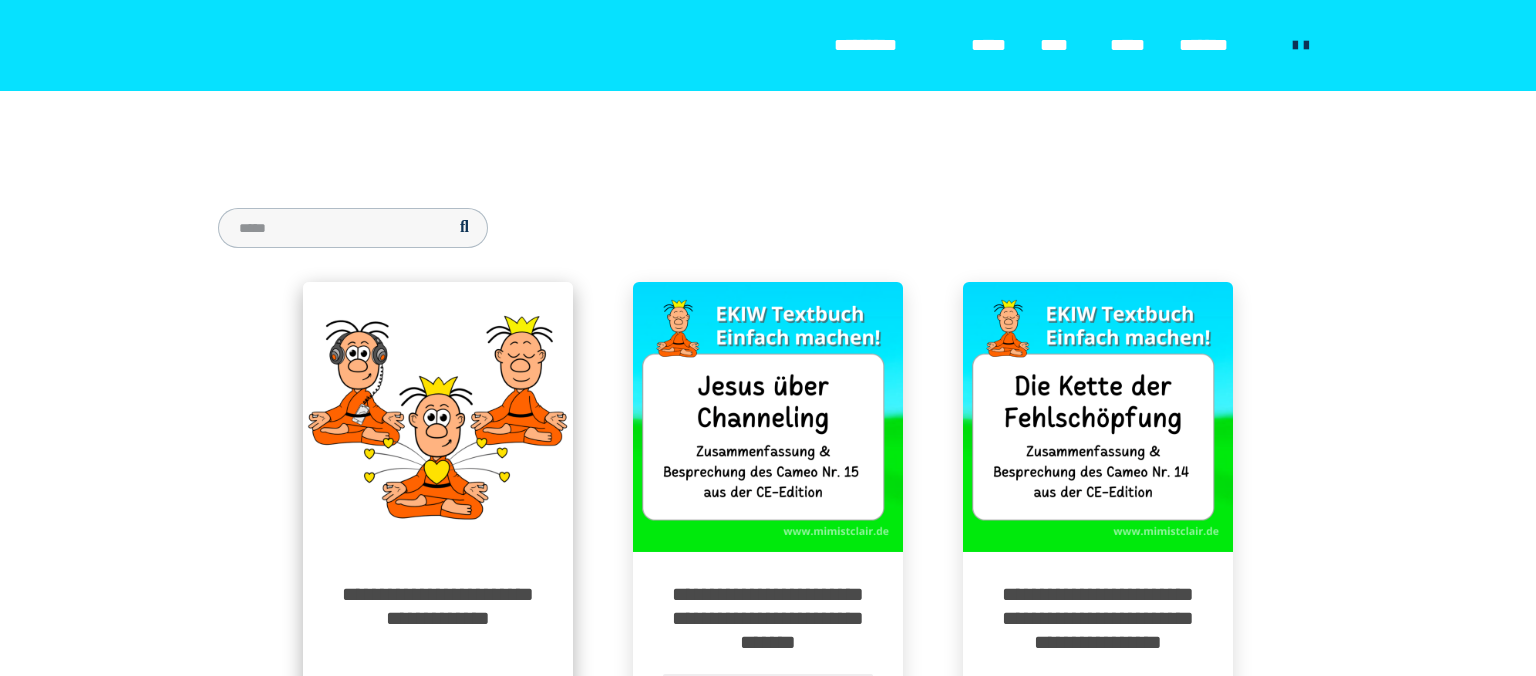 click at bounding box center (438, 417) 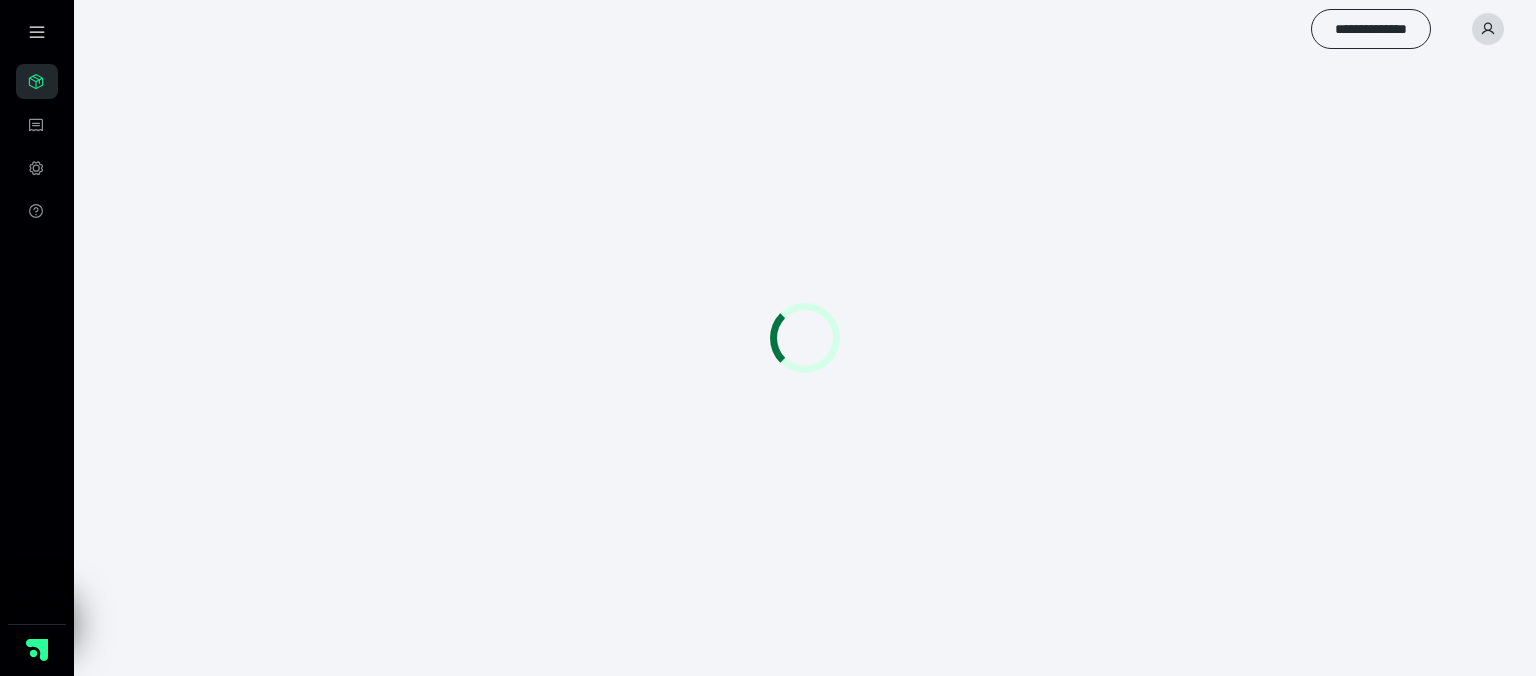 scroll, scrollTop: 0, scrollLeft: 0, axis: both 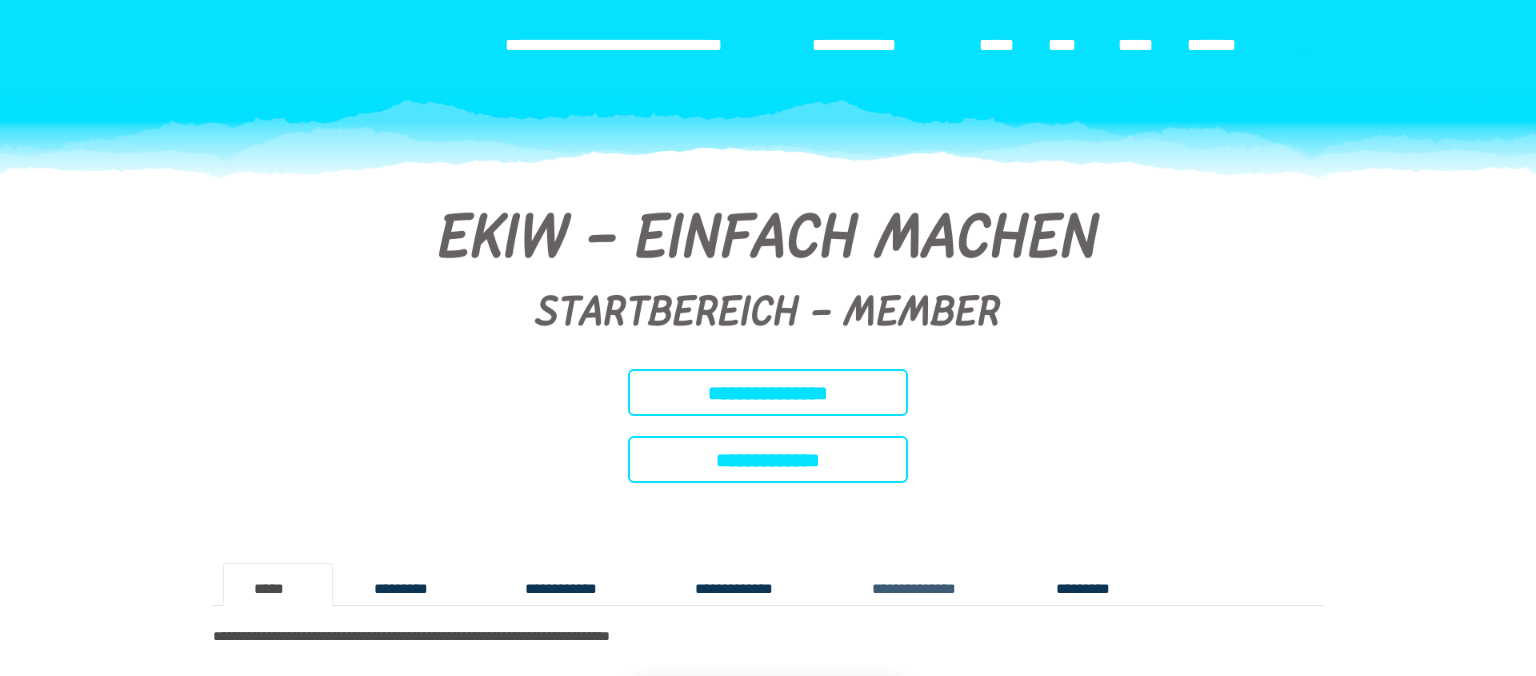 click on "**********" at bounding box center (933, 584) 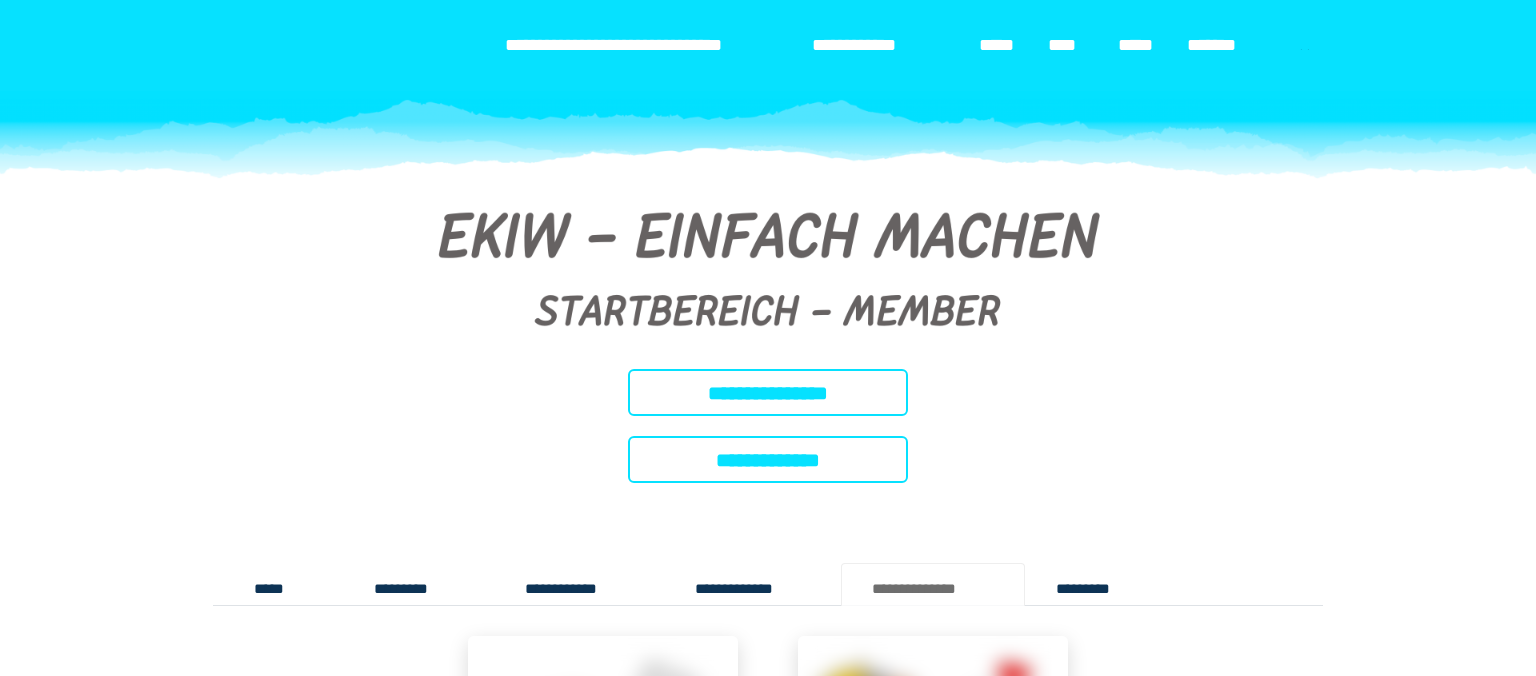 click on "**********" at bounding box center (933, 584) 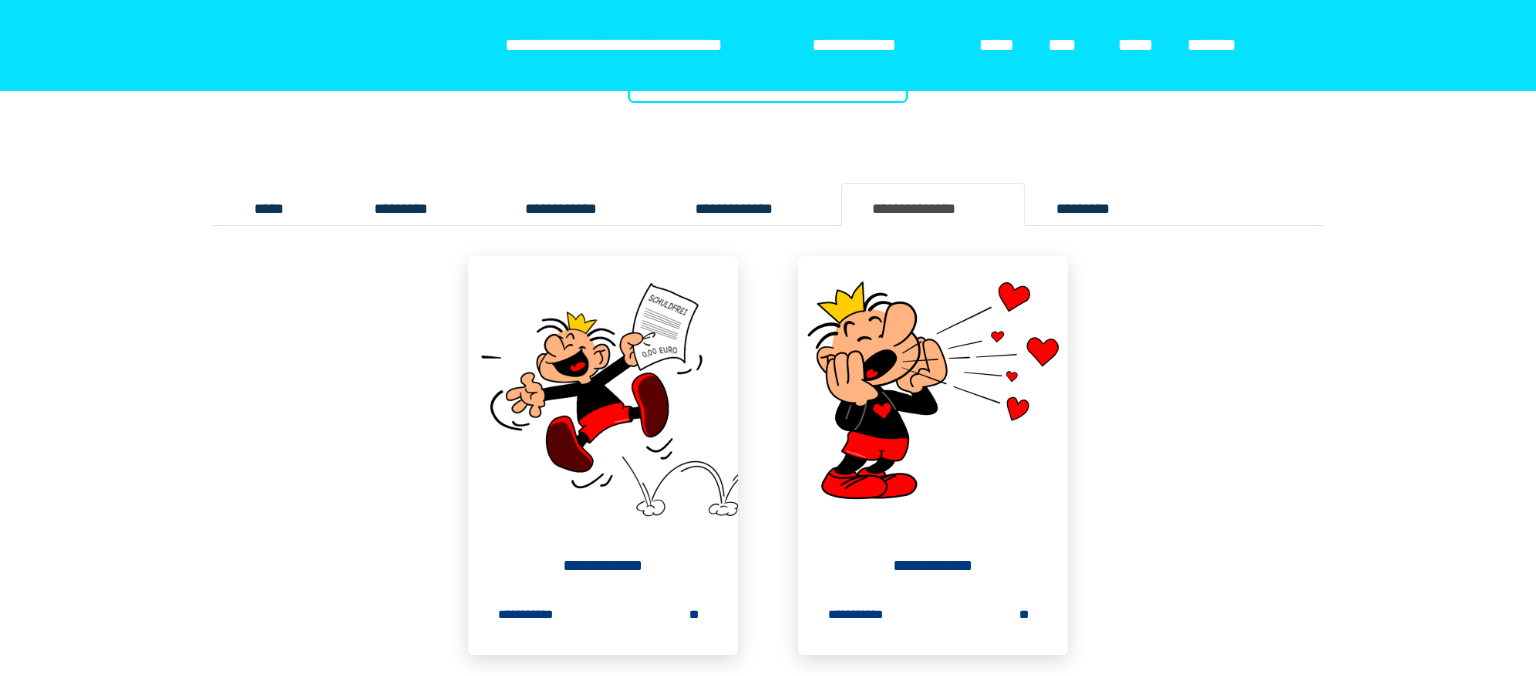 scroll, scrollTop: 528, scrollLeft: 0, axis: vertical 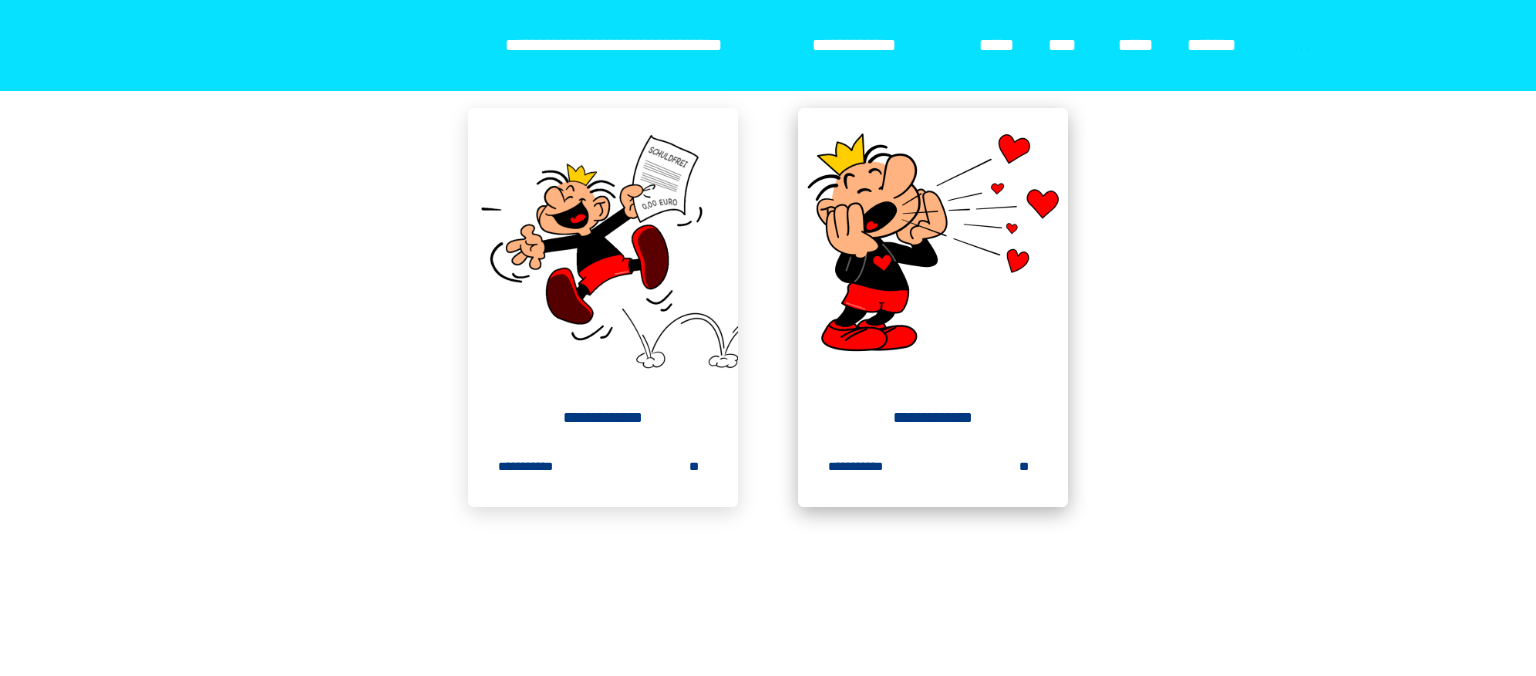 click at bounding box center [933, 243] 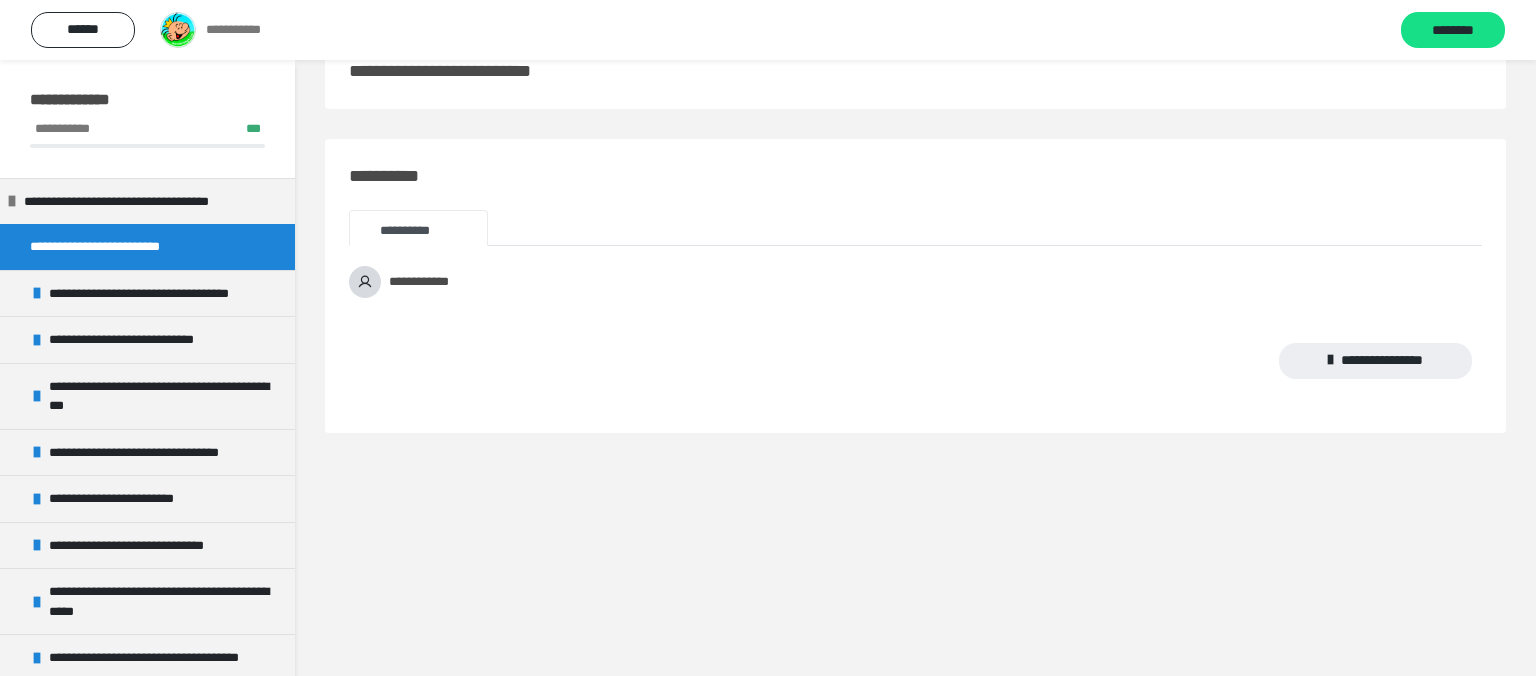 scroll, scrollTop: 60, scrollLeft: 0, axis: vertical 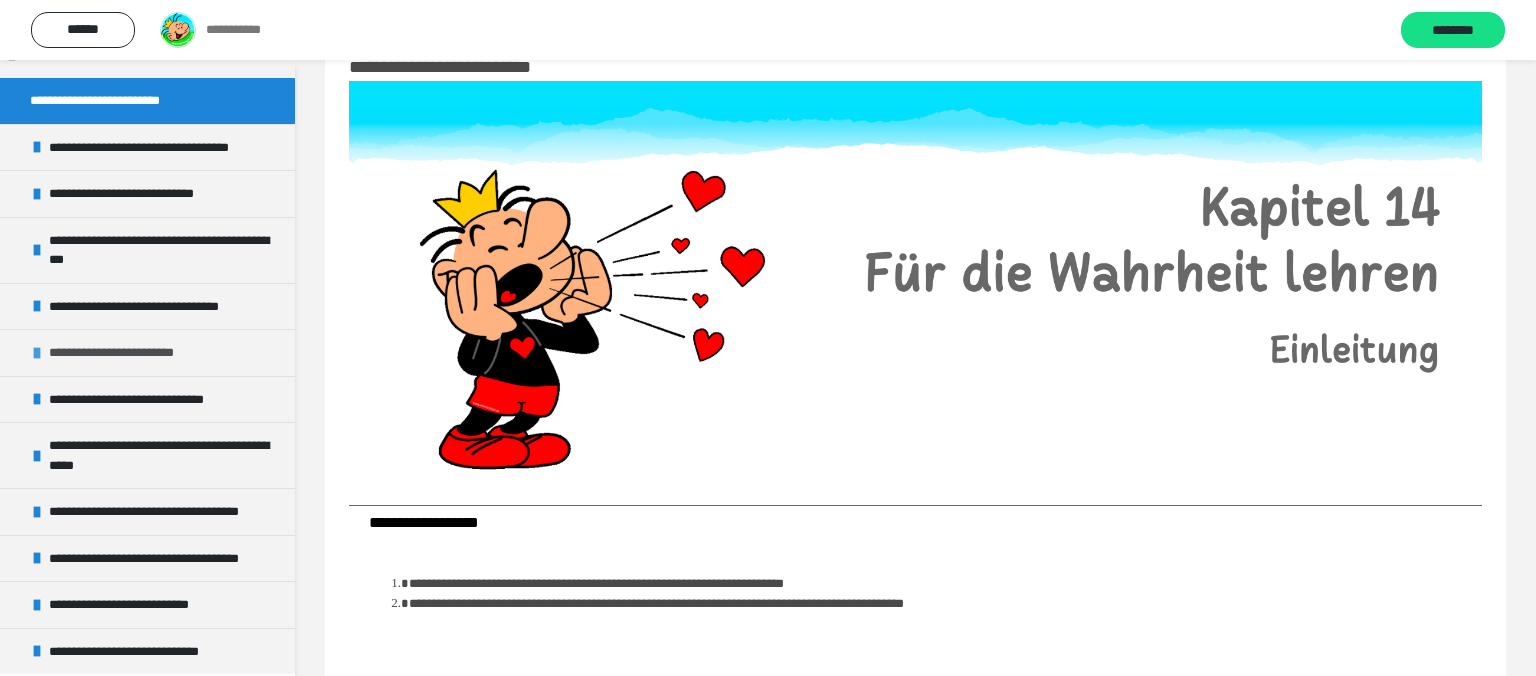 click on "**********" at bounding box center [132, 353] 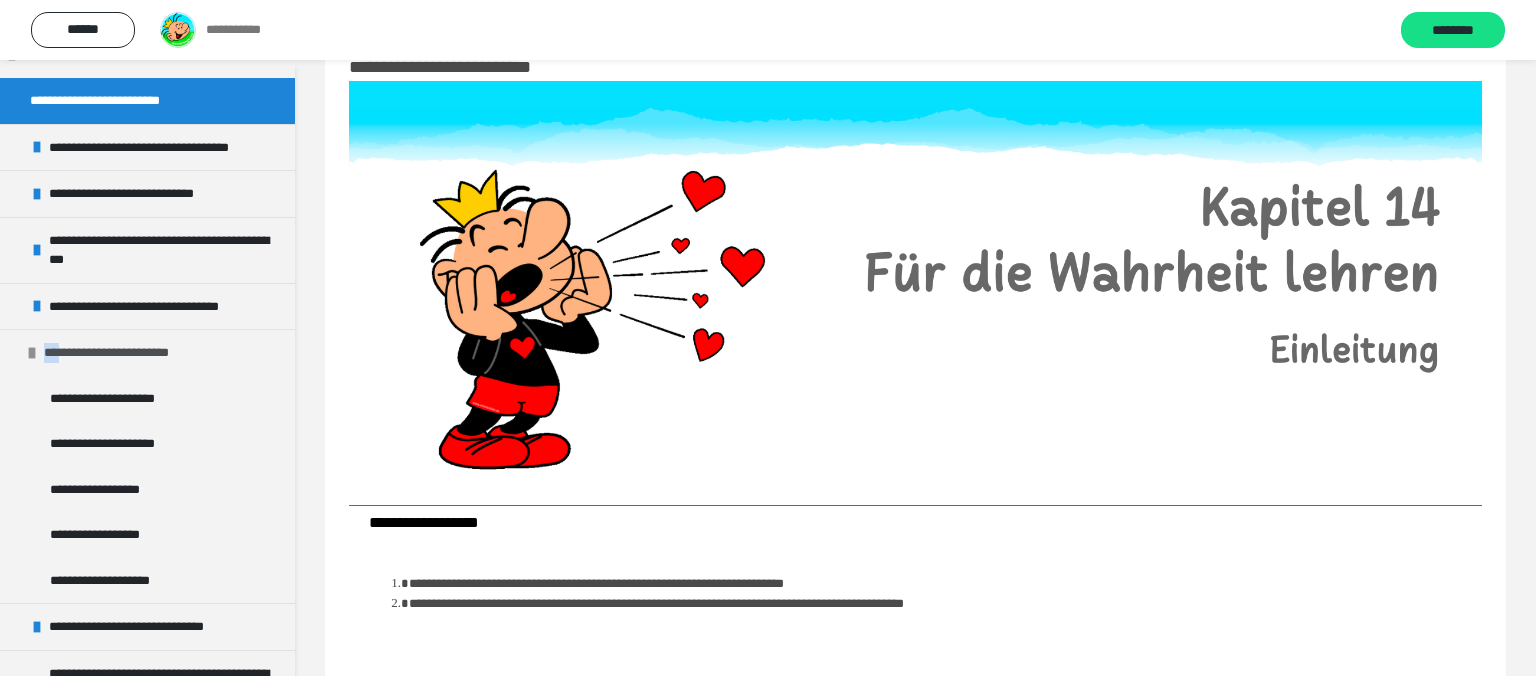 click on "**********" at bounding box center (127, 353) 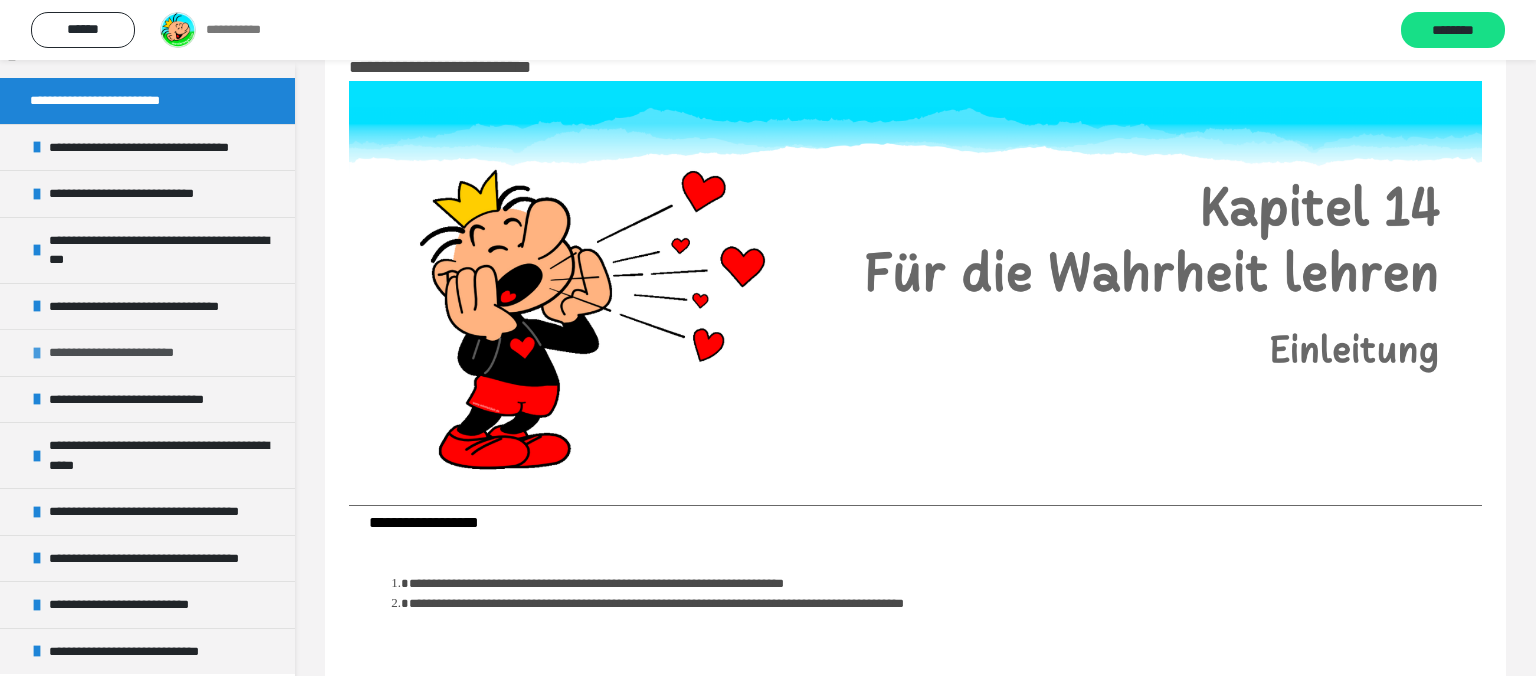 click on "**********" at bounding box center [132, 353] 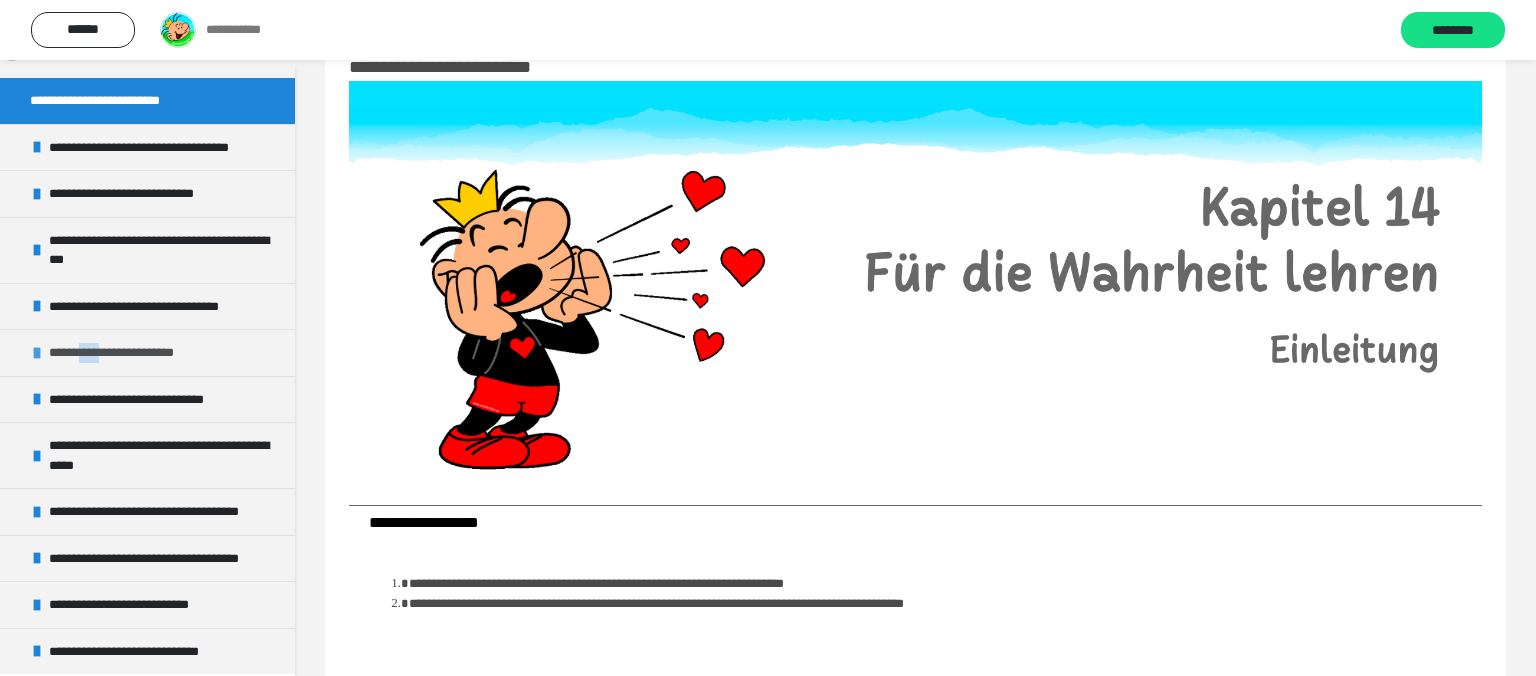 click on "**********" at bounding box center [132, 353] 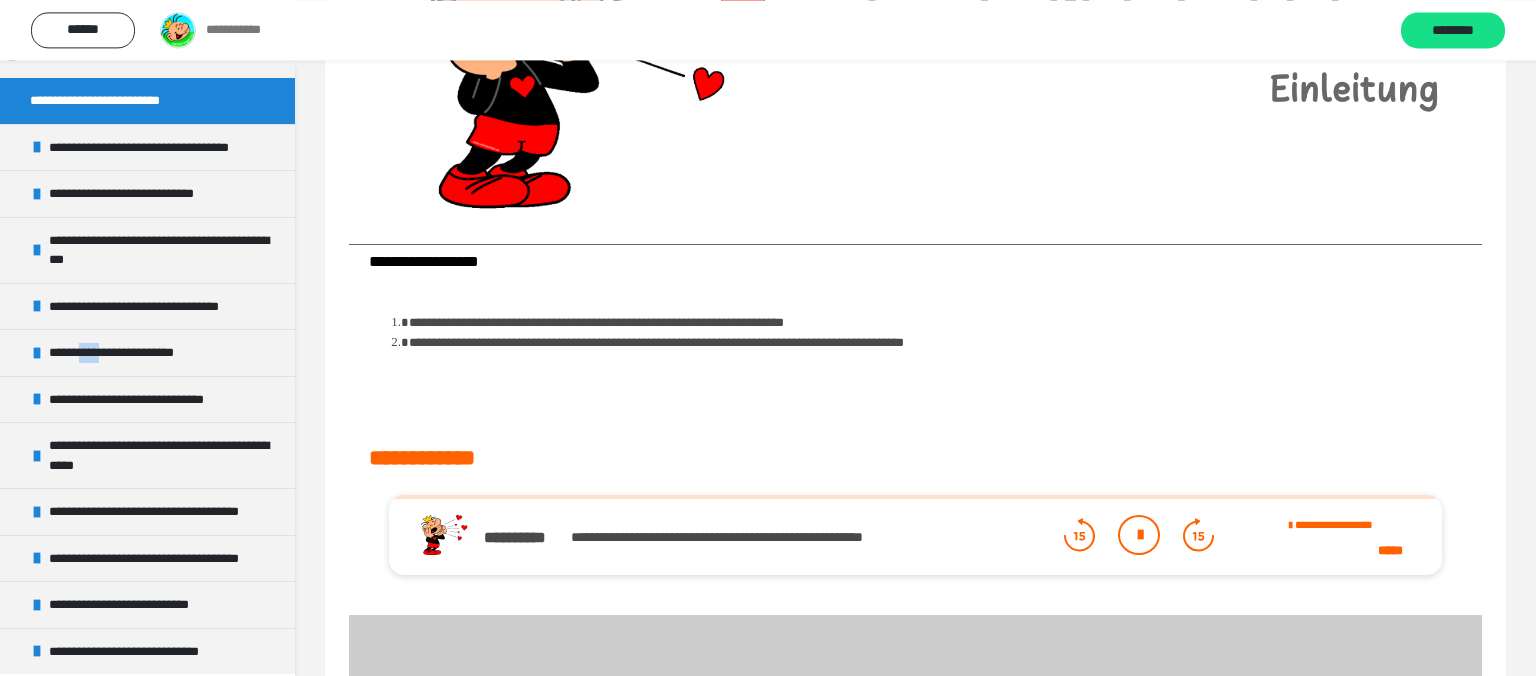 scroll, scrollTop: 422, scrollLeft: 0, axis: vertical 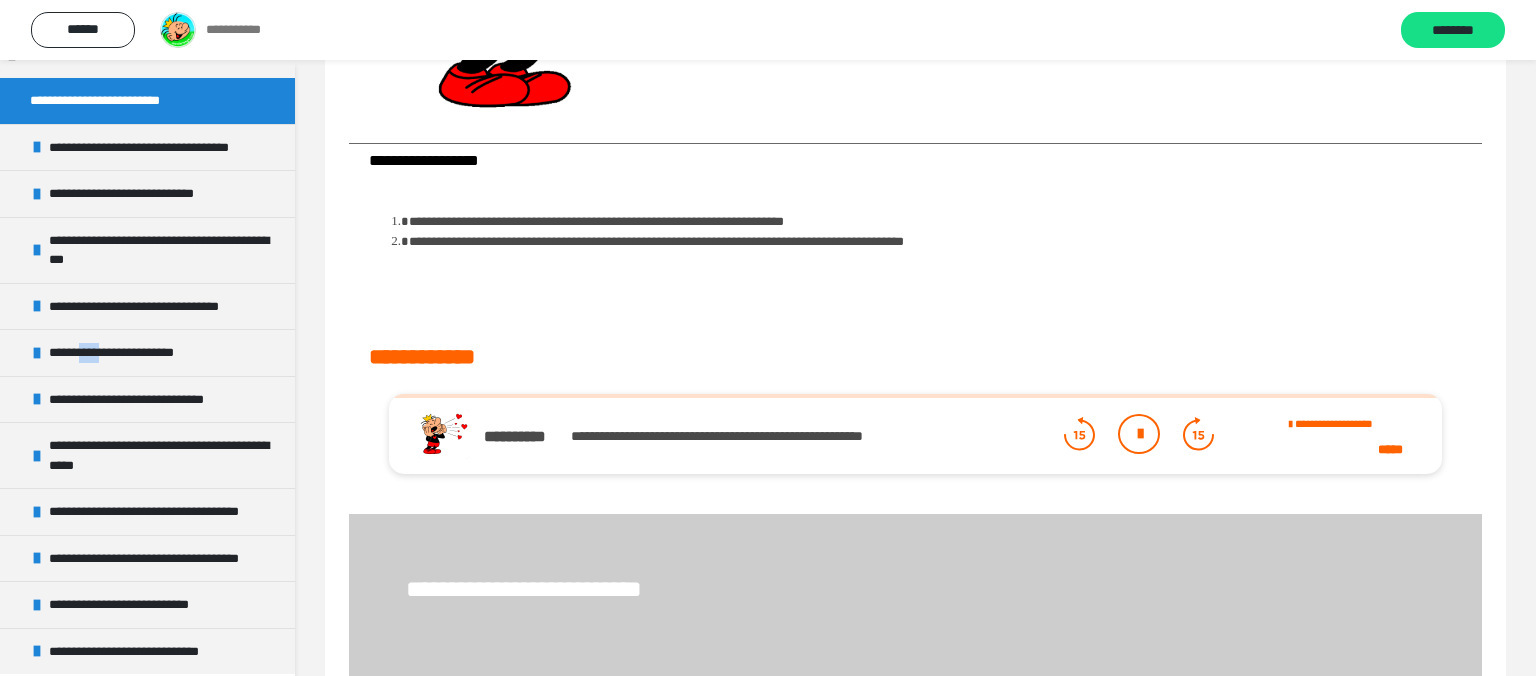 click at bounding box center (1139, 434) 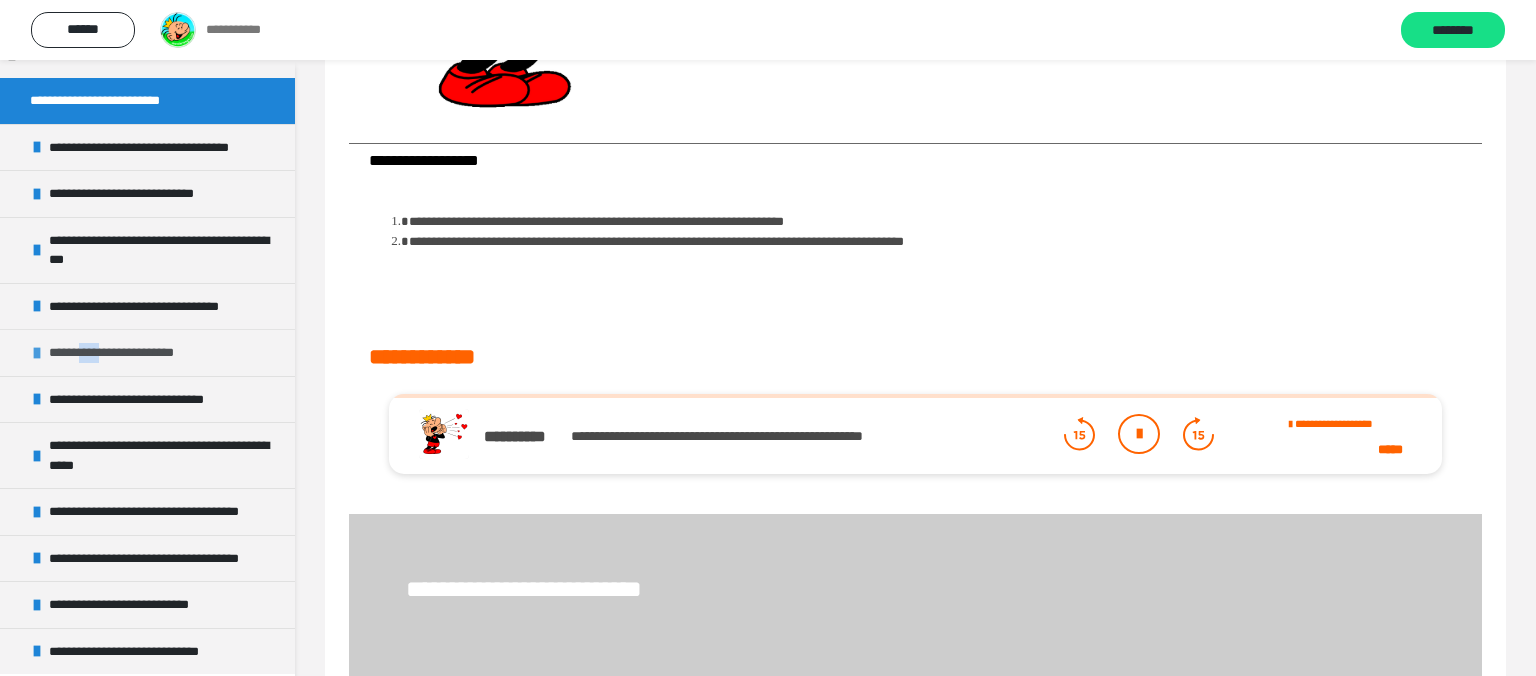 click at bounding box center (37, 353) 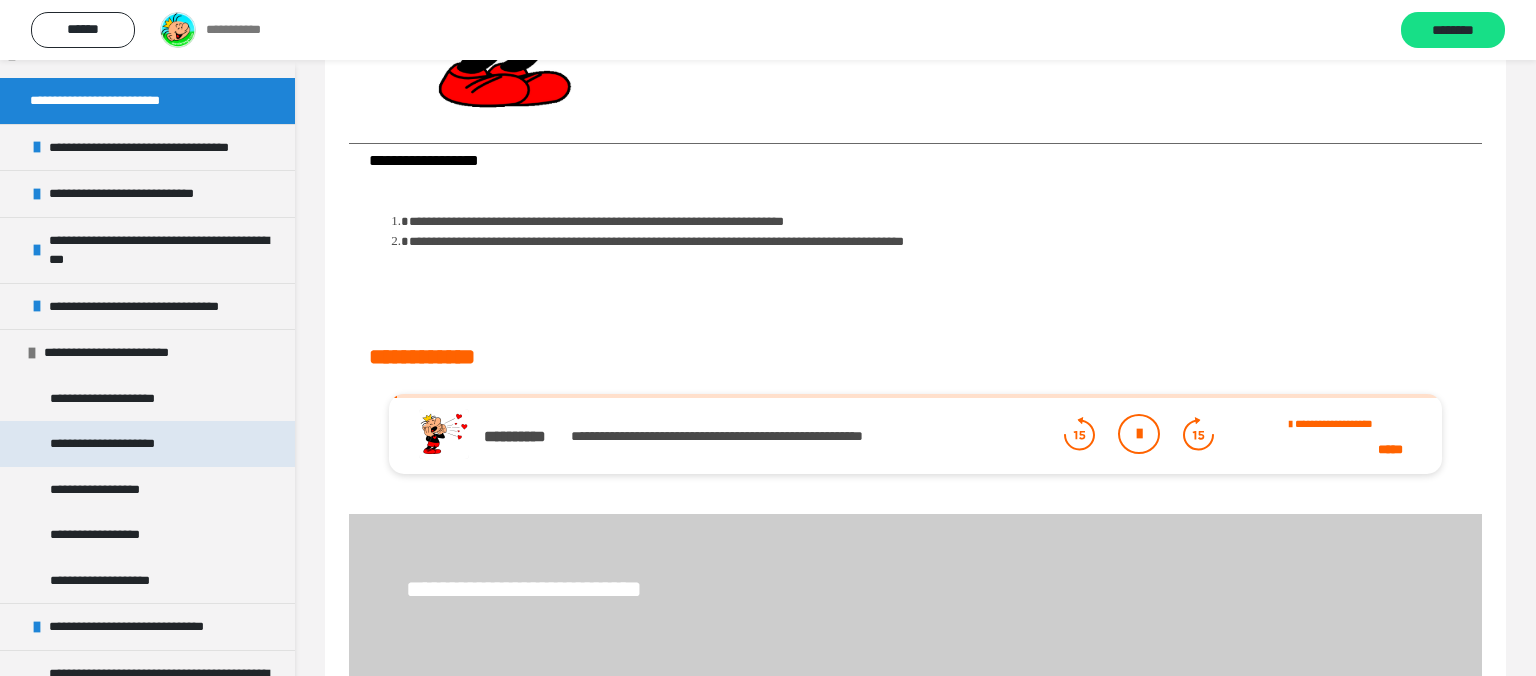 click on "**********" at bounding box center (120, 444) 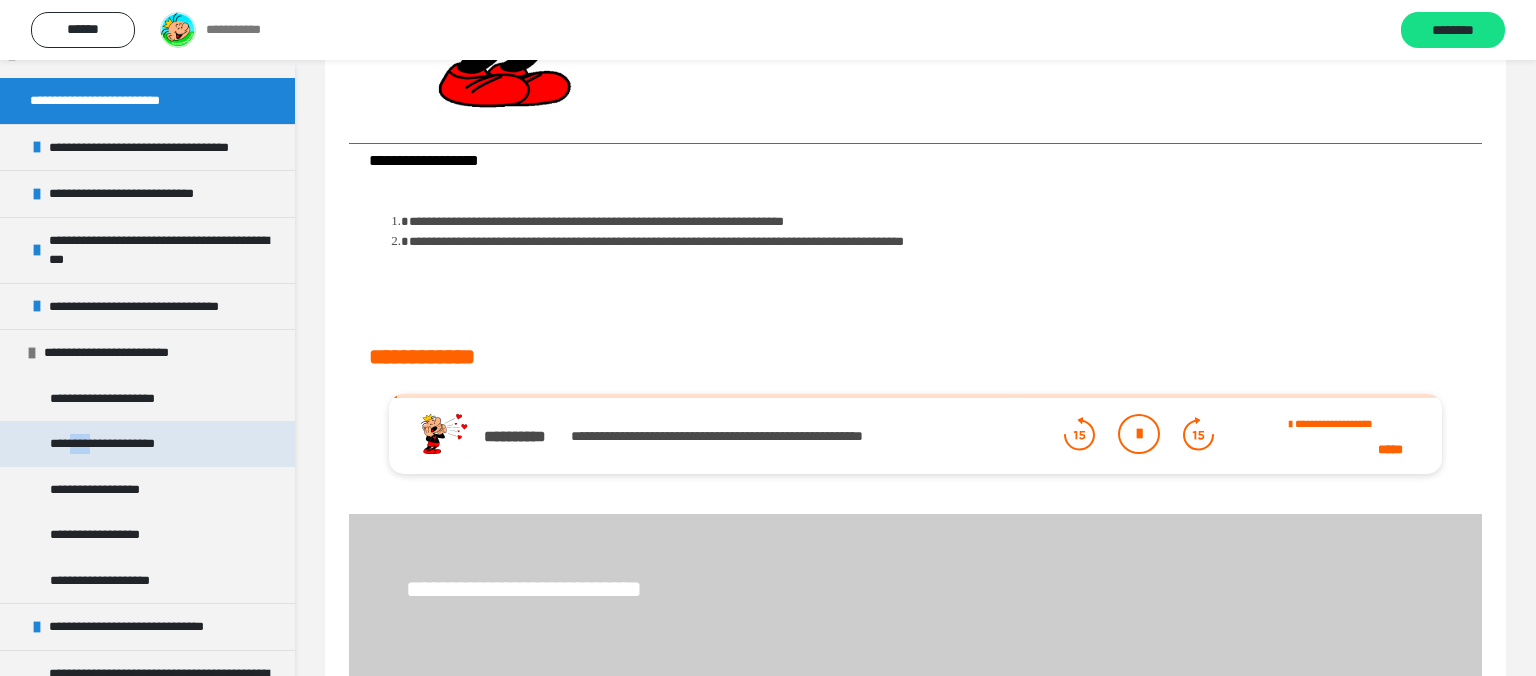 click on "**********" at bounding box center [120, 444] 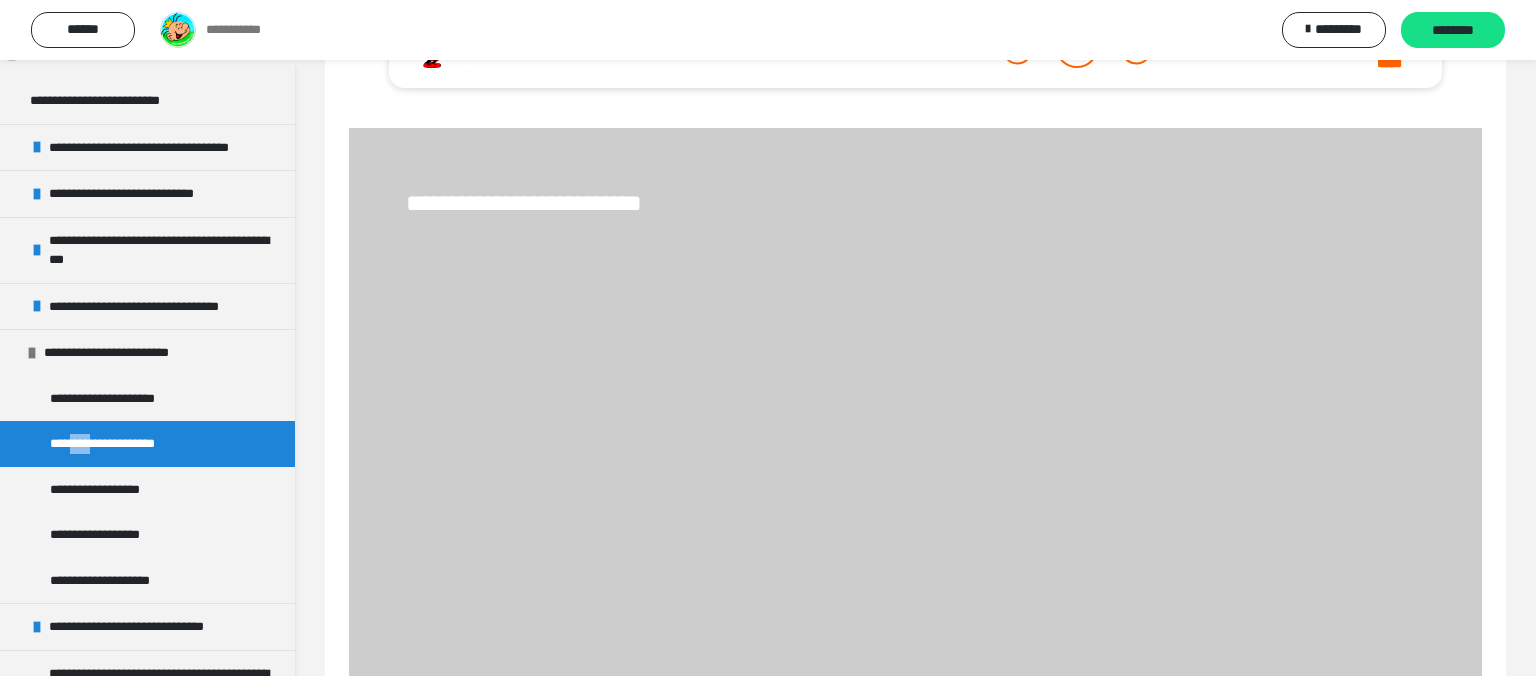 scroll, scrollTop: 848, scrollLeft: 0, axis: vertical 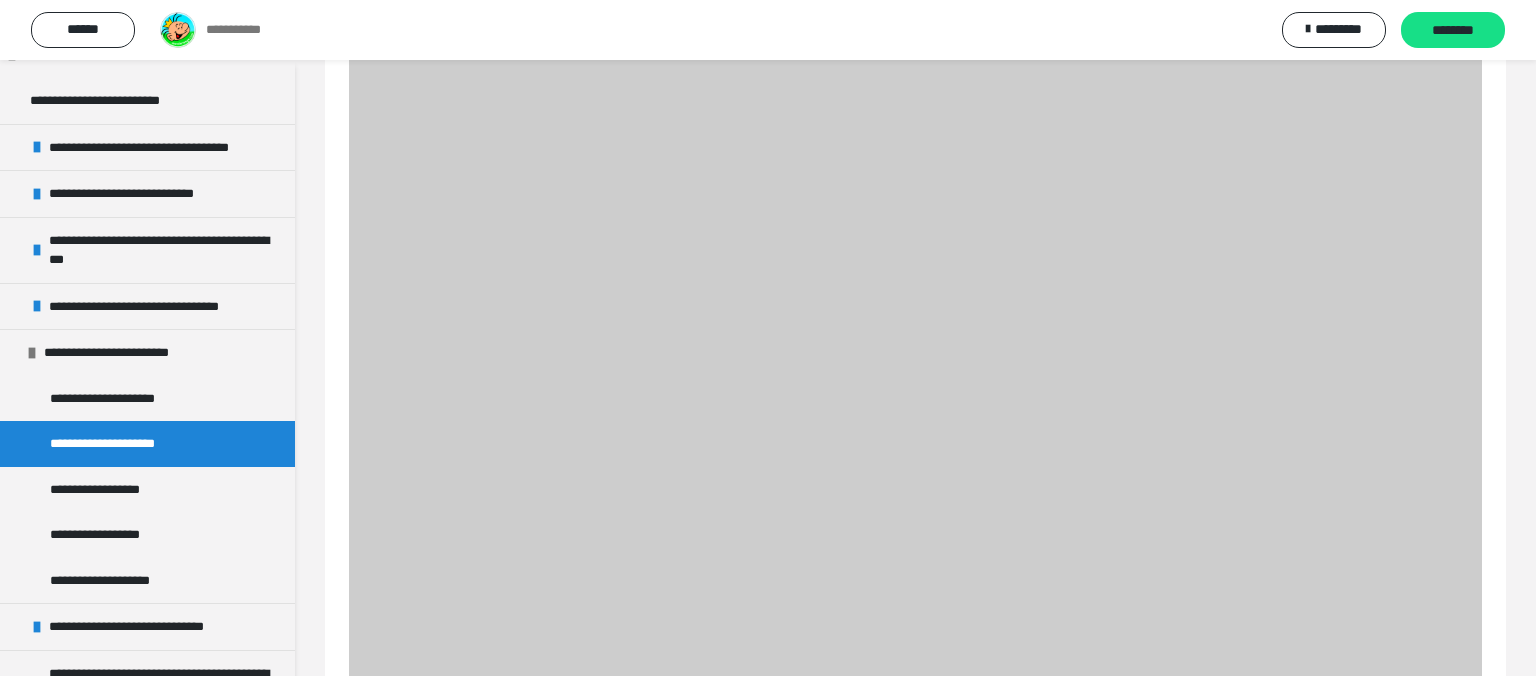 click on "**********" at bounding box center [948, -376] 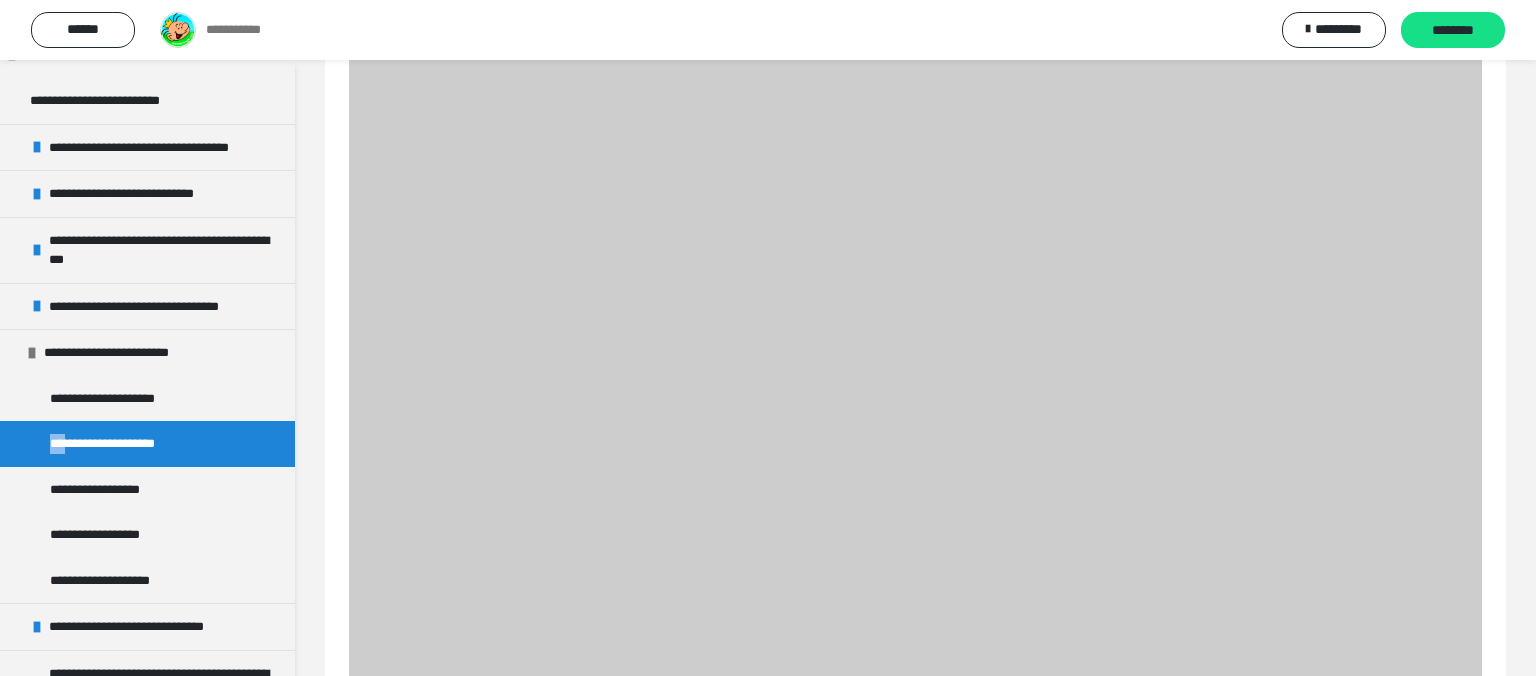 click on "**********" at bounding box center [120, 444] 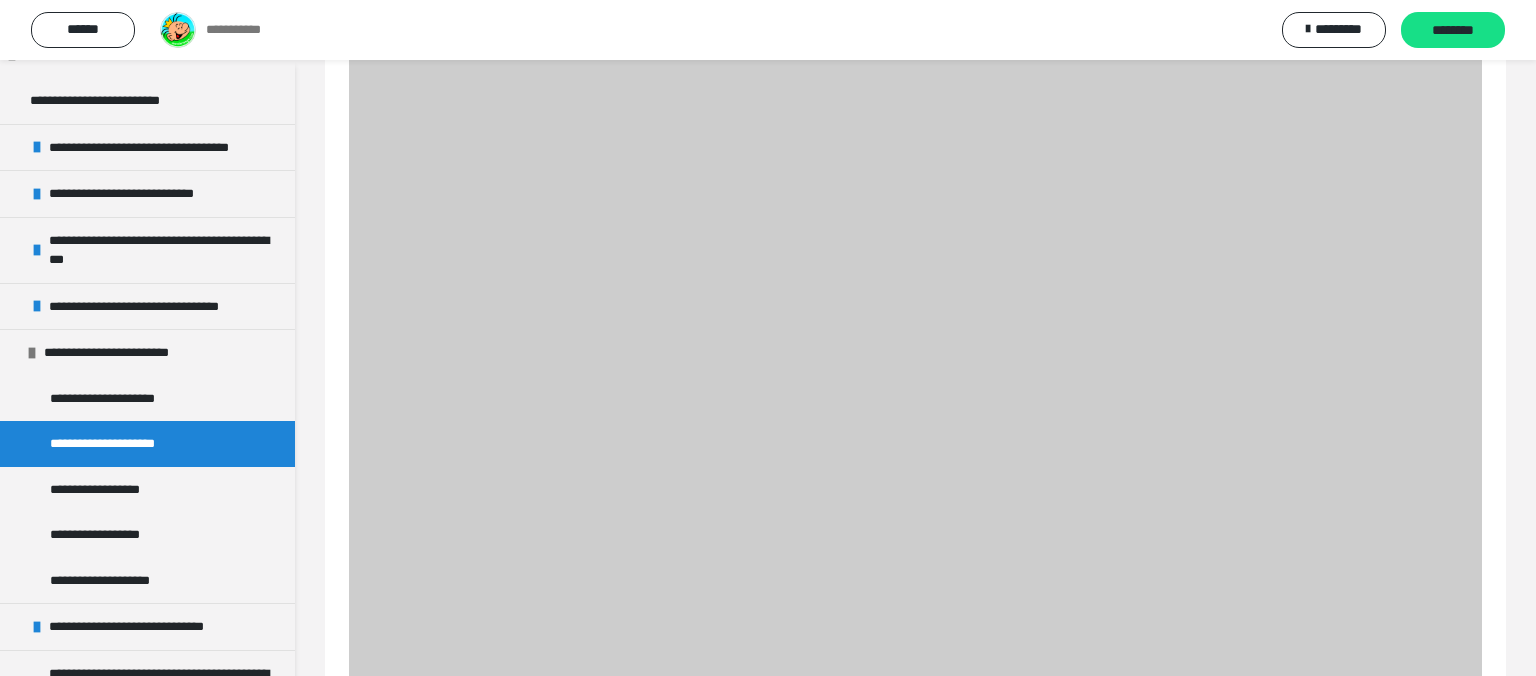 click on "**********" at bounding box center [120, 444] 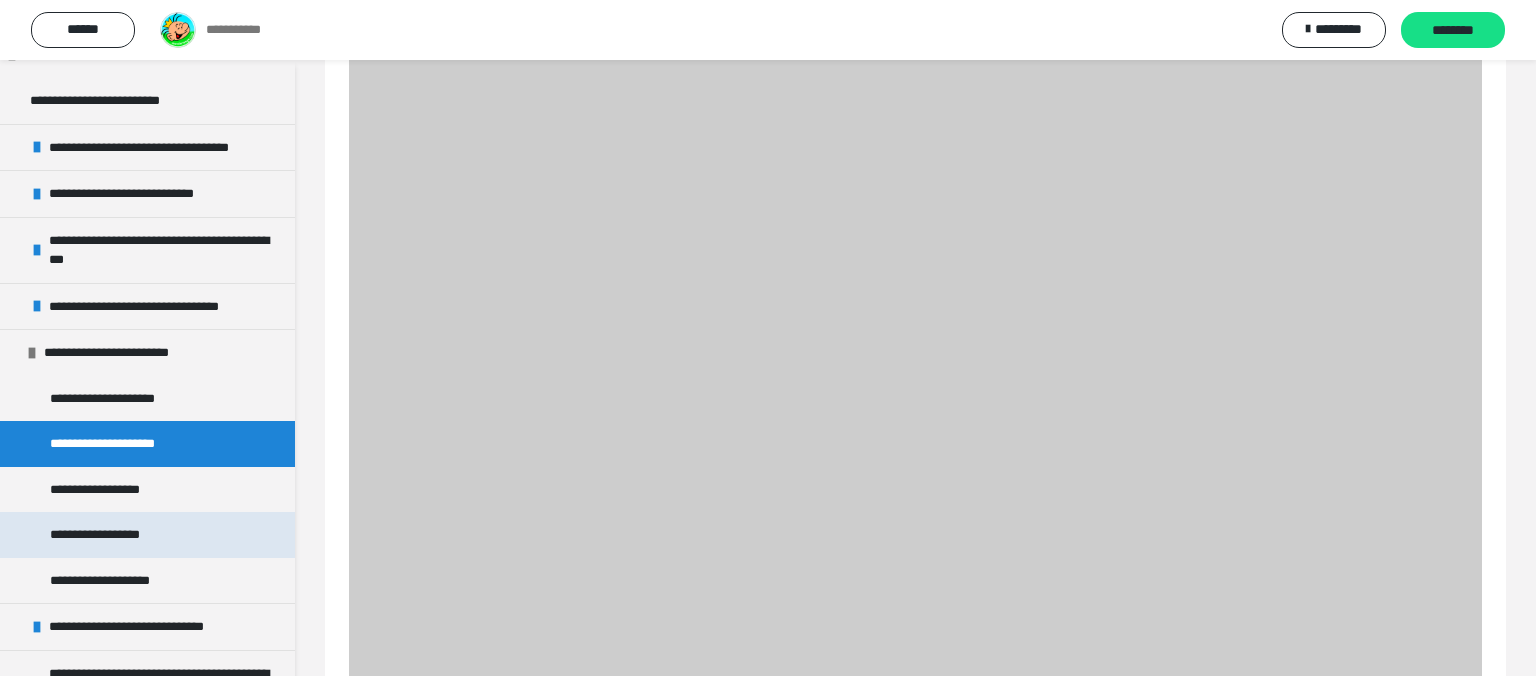 click on "**********" at bounding box center [108, 535] 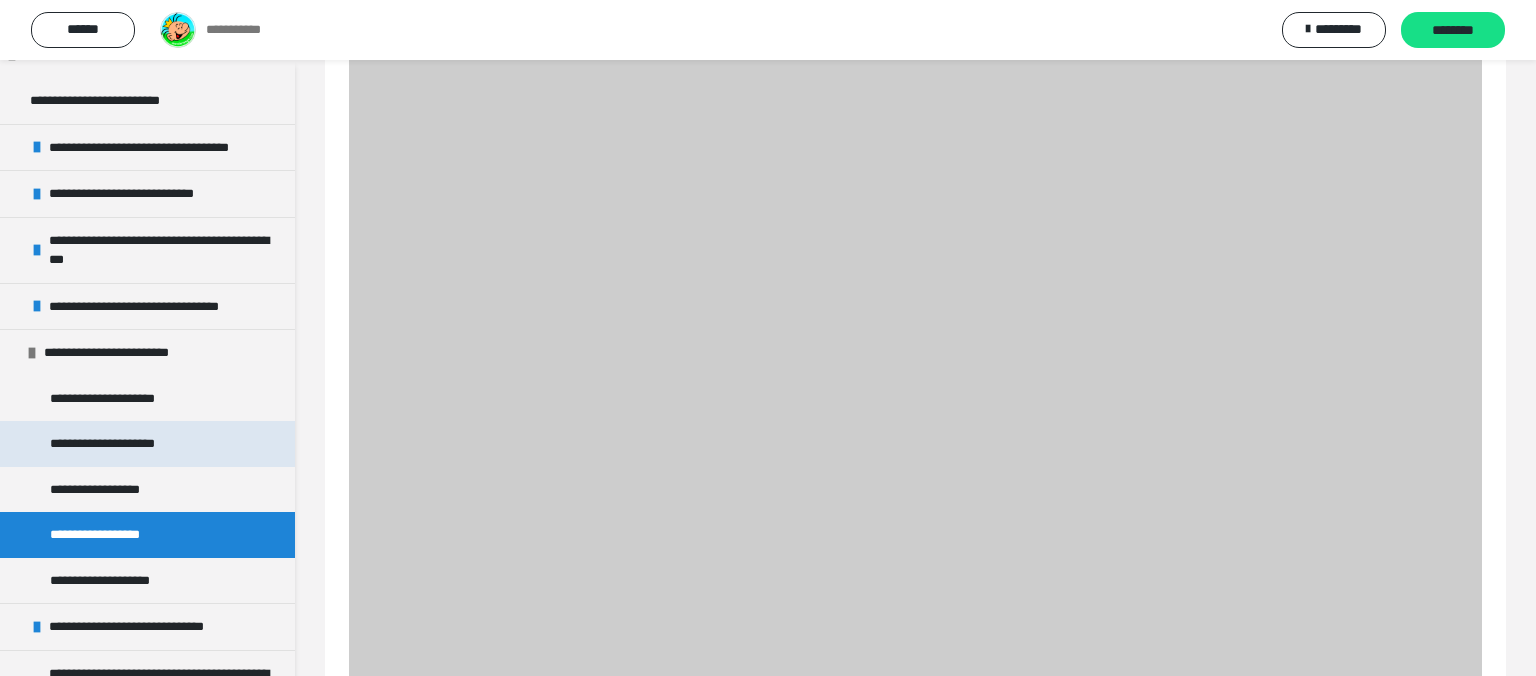 scroll, scrollTop: 832, scrollLeft: 0, axis: vertical 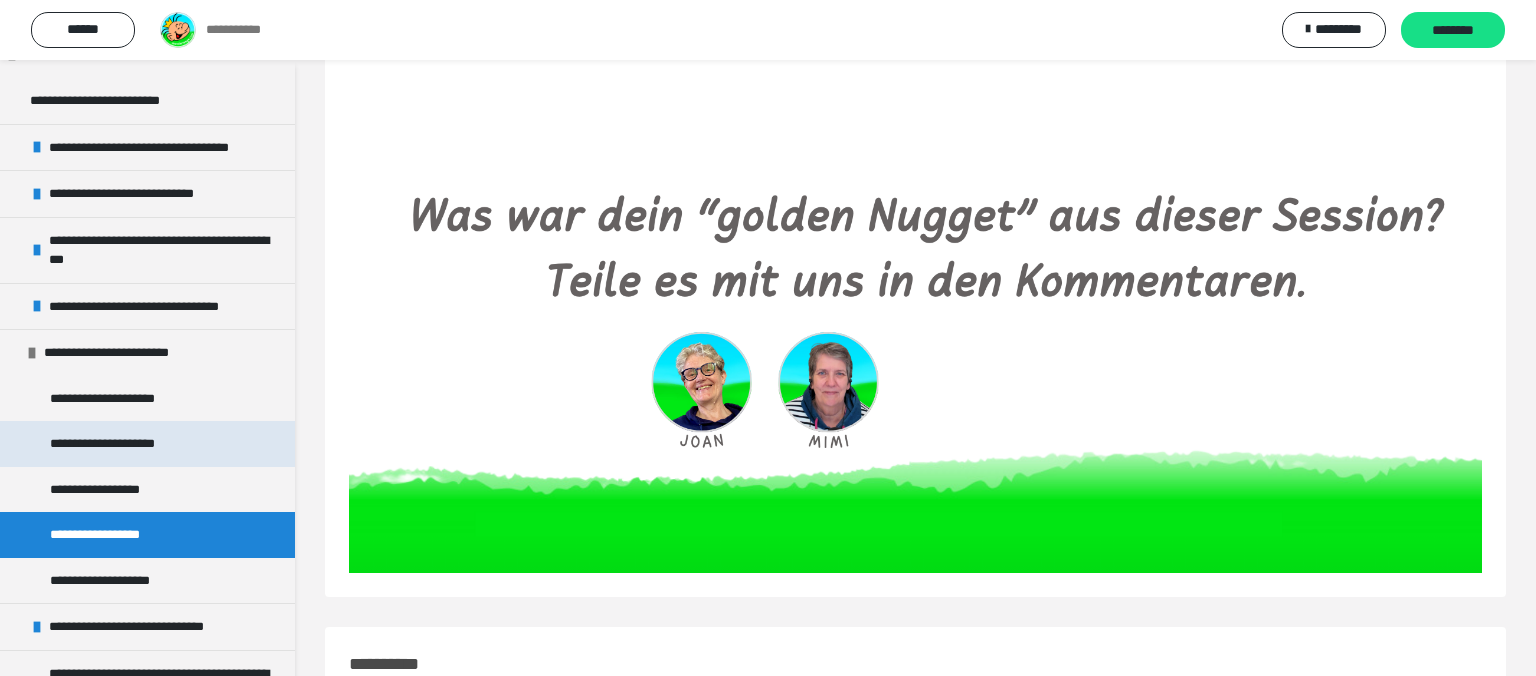 click on "**********" at bounding box center [120, 444] 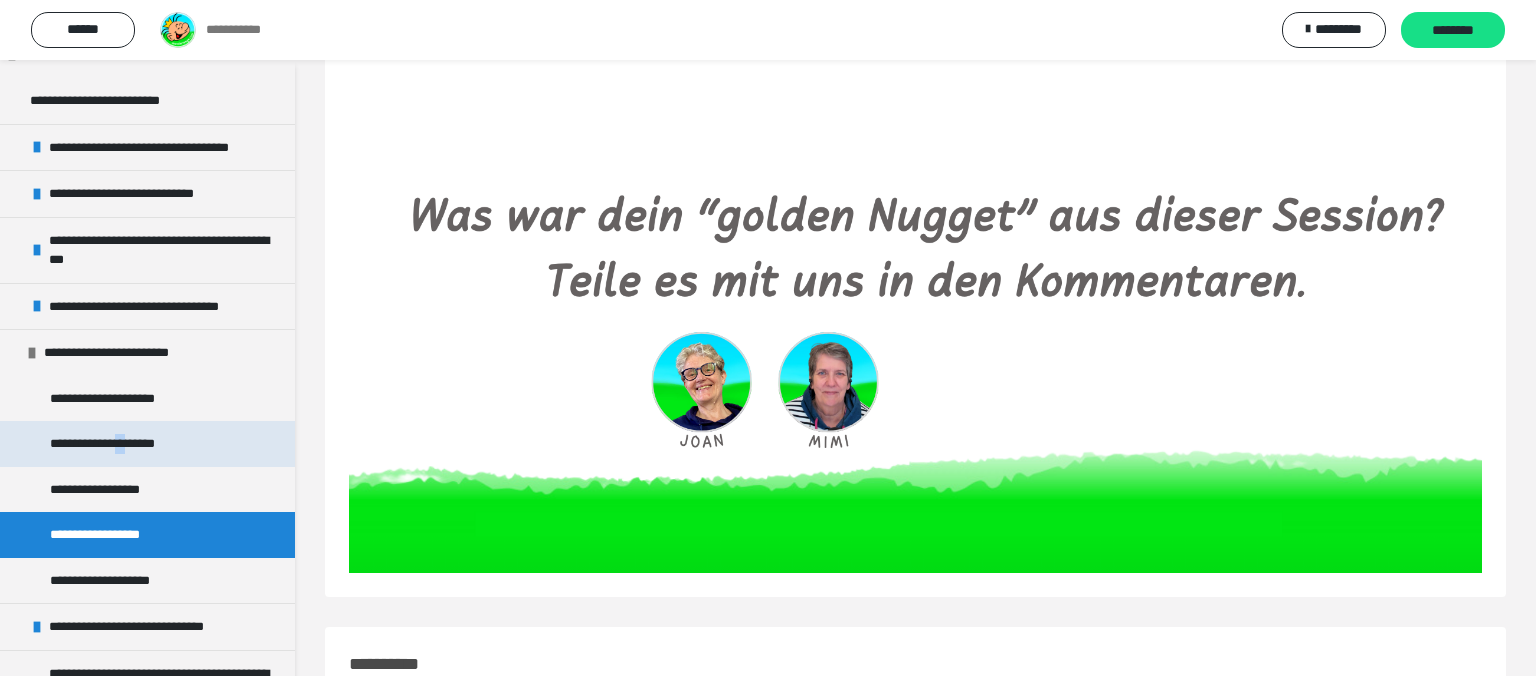 click on "**********" at bounding box center [120, 444] 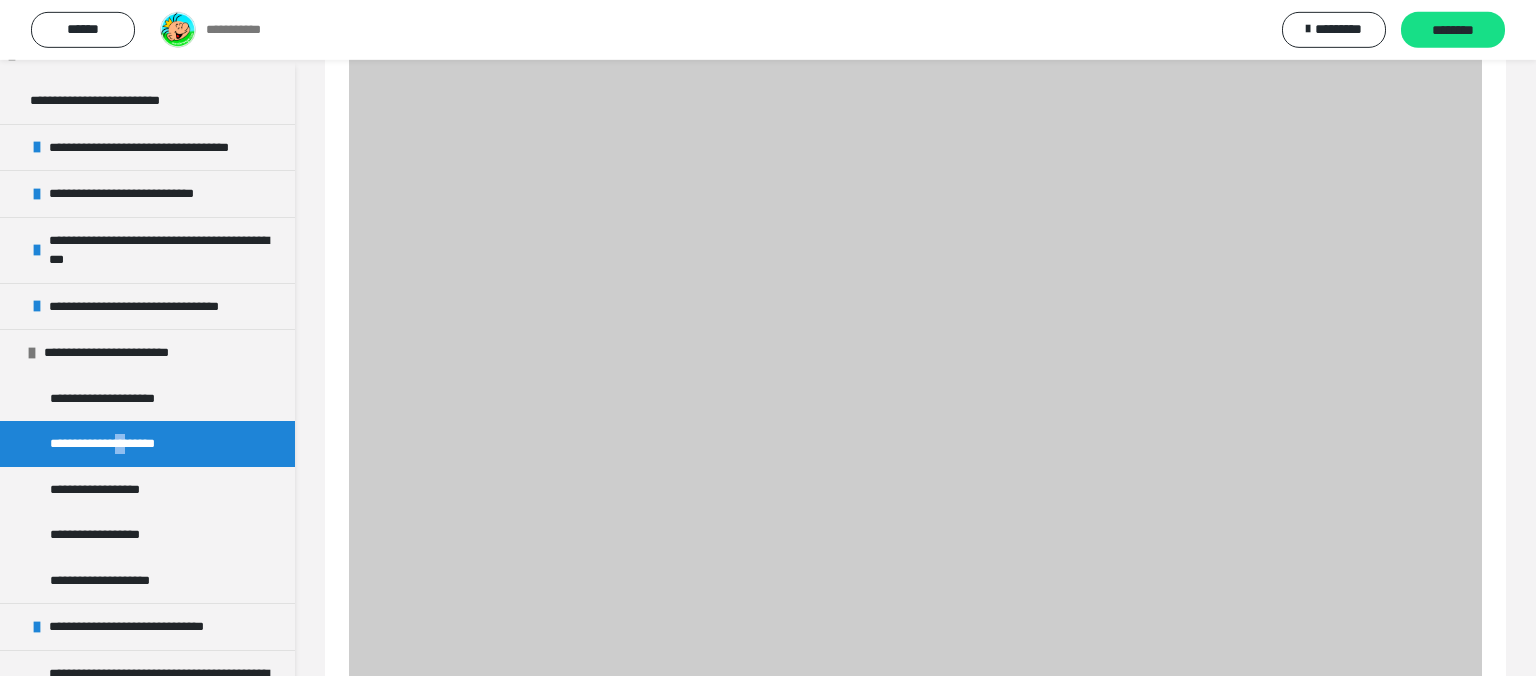 scroll, scrollTop: 620, scrollLeft: 0, axis: vertical 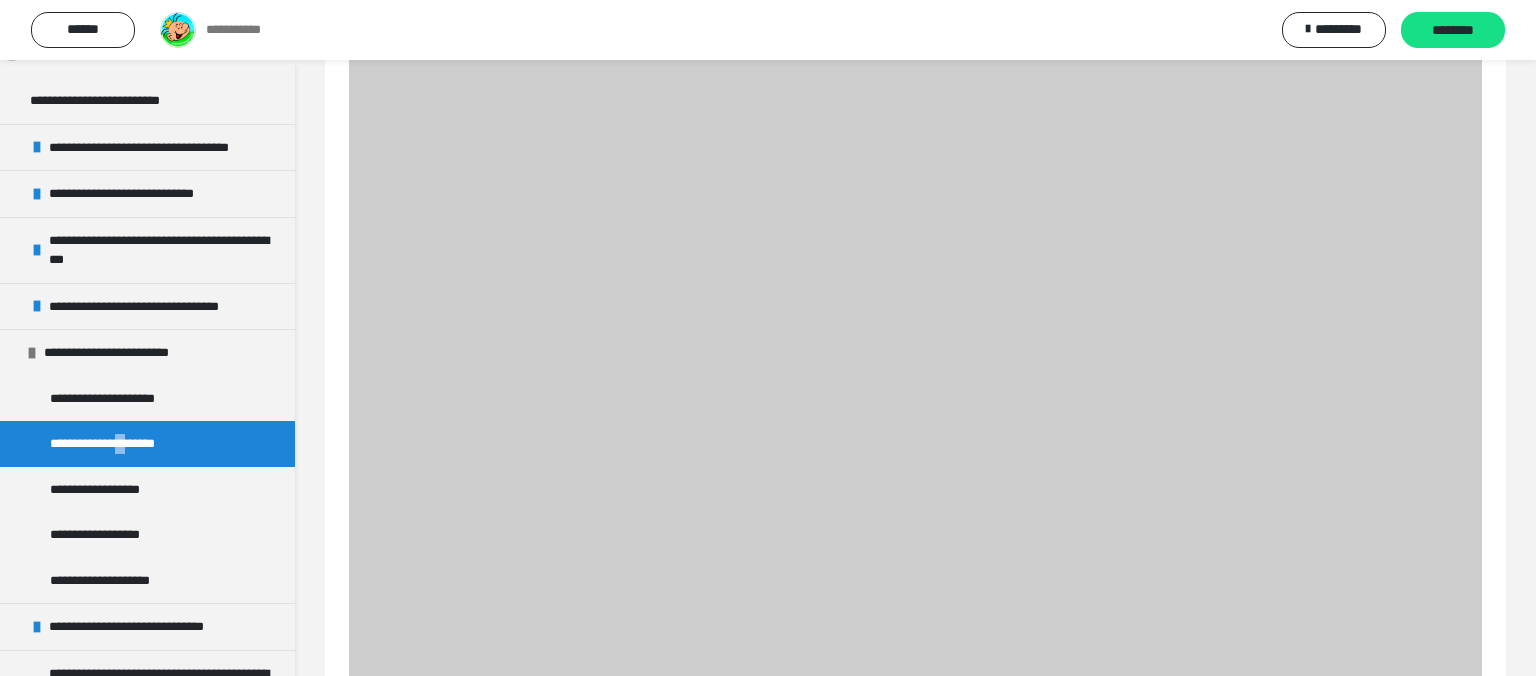 click at bounding box center [1077, -150] 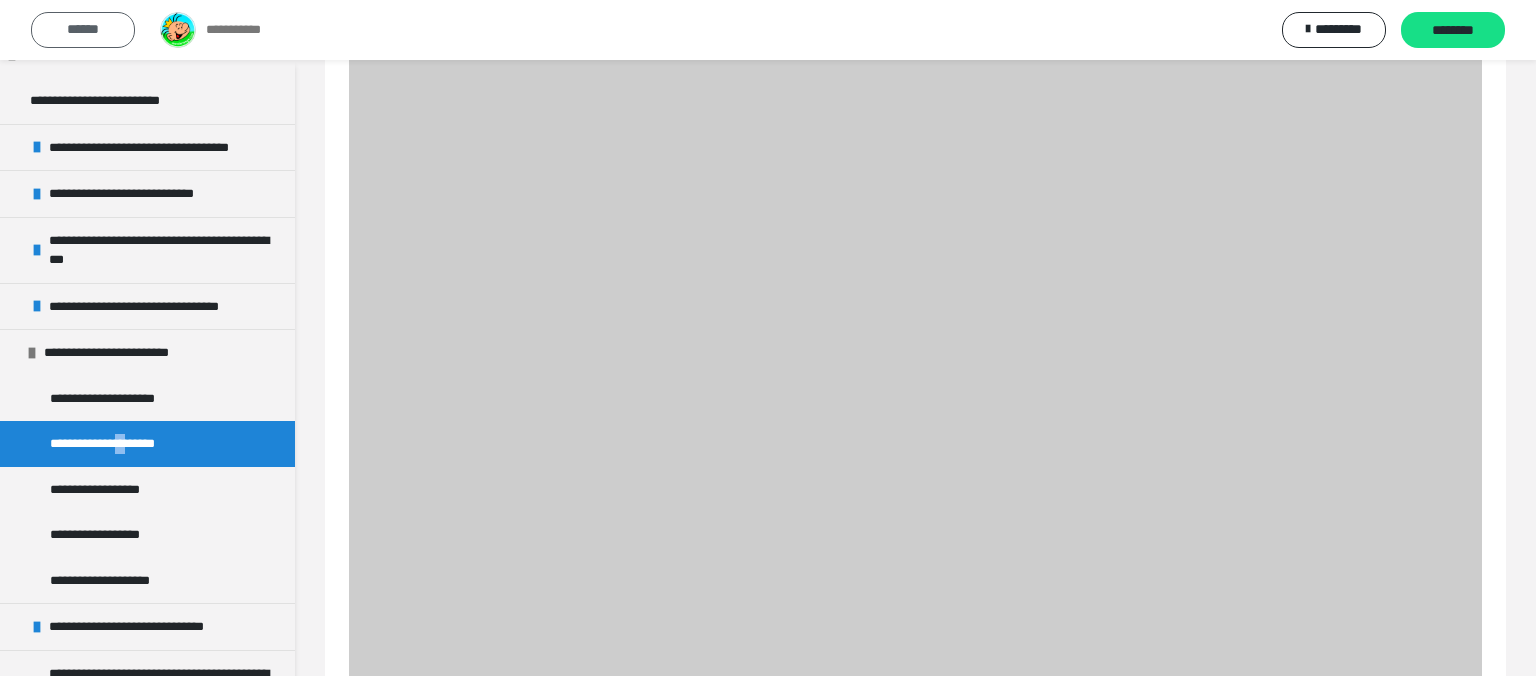 click on "******" at bounding box center [83, 29] 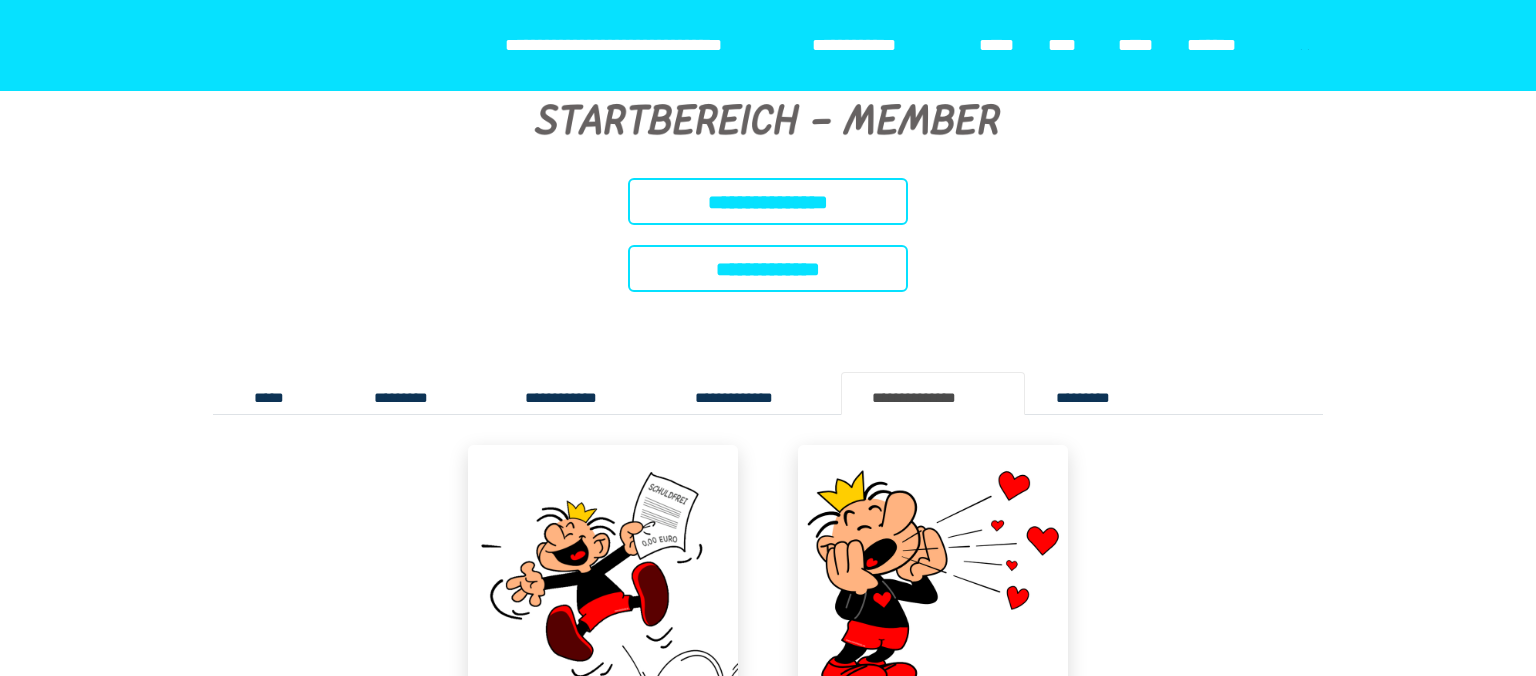 scroll, scrollTop: 316, scrollLeft: 0, axis: vertical 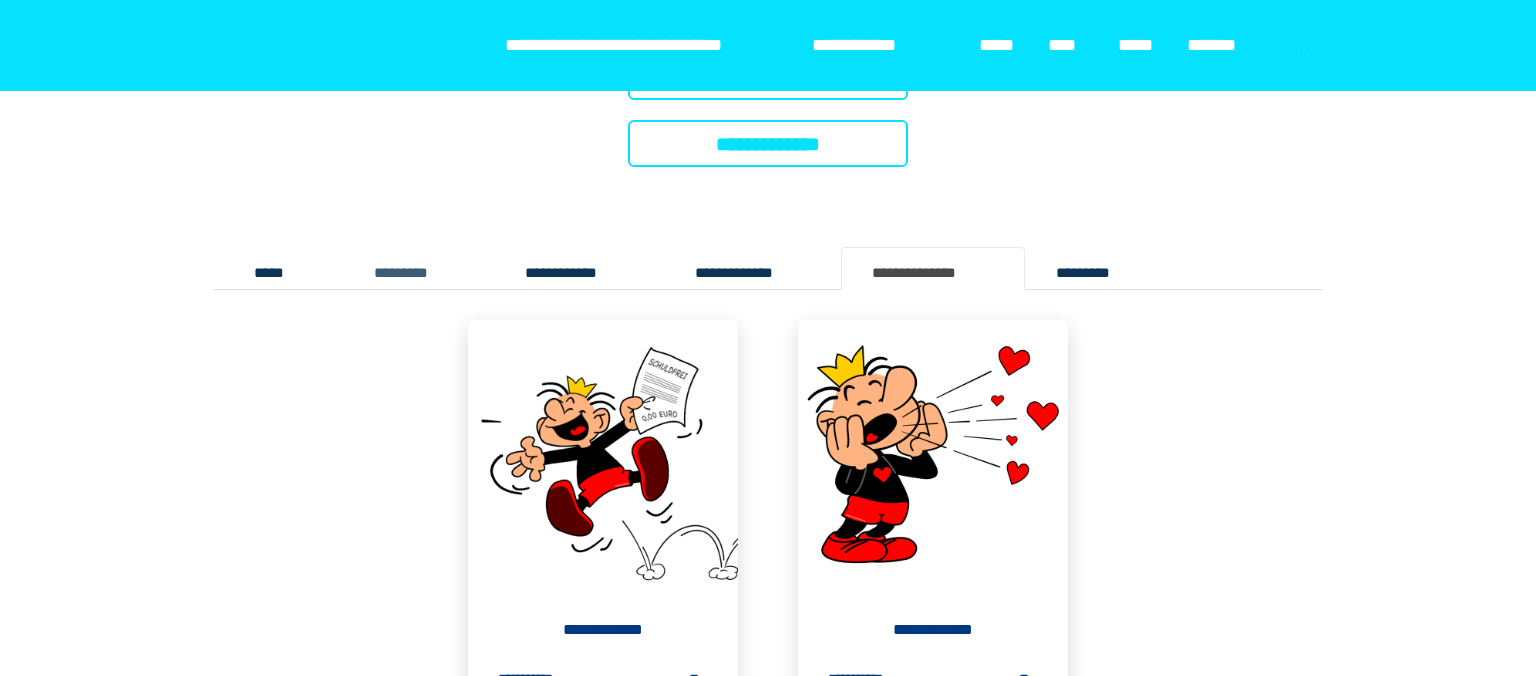 click on "*********" at bounding box center (418, 268) 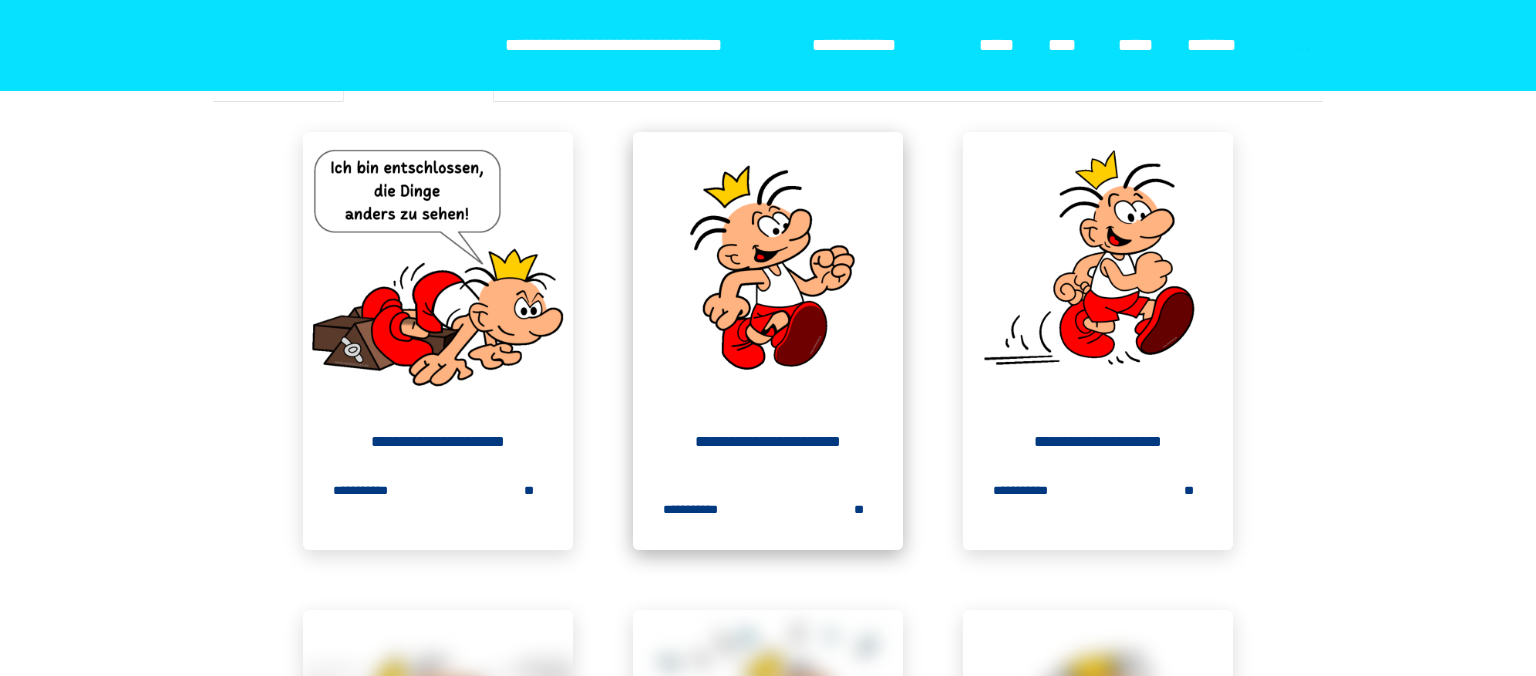 scroll, scrollTop: 633, scrollLeft: 0, axis: vertical 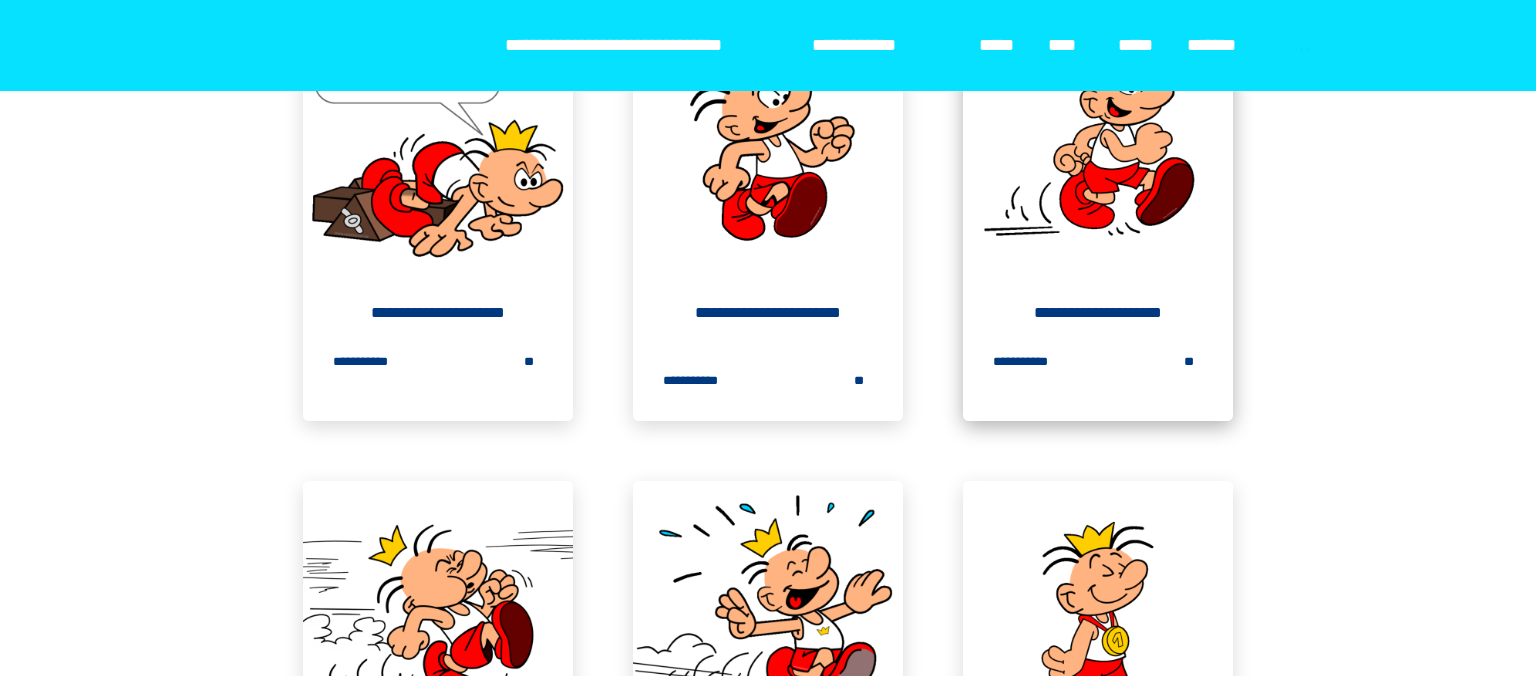 click at bounding box center (1098, 138) 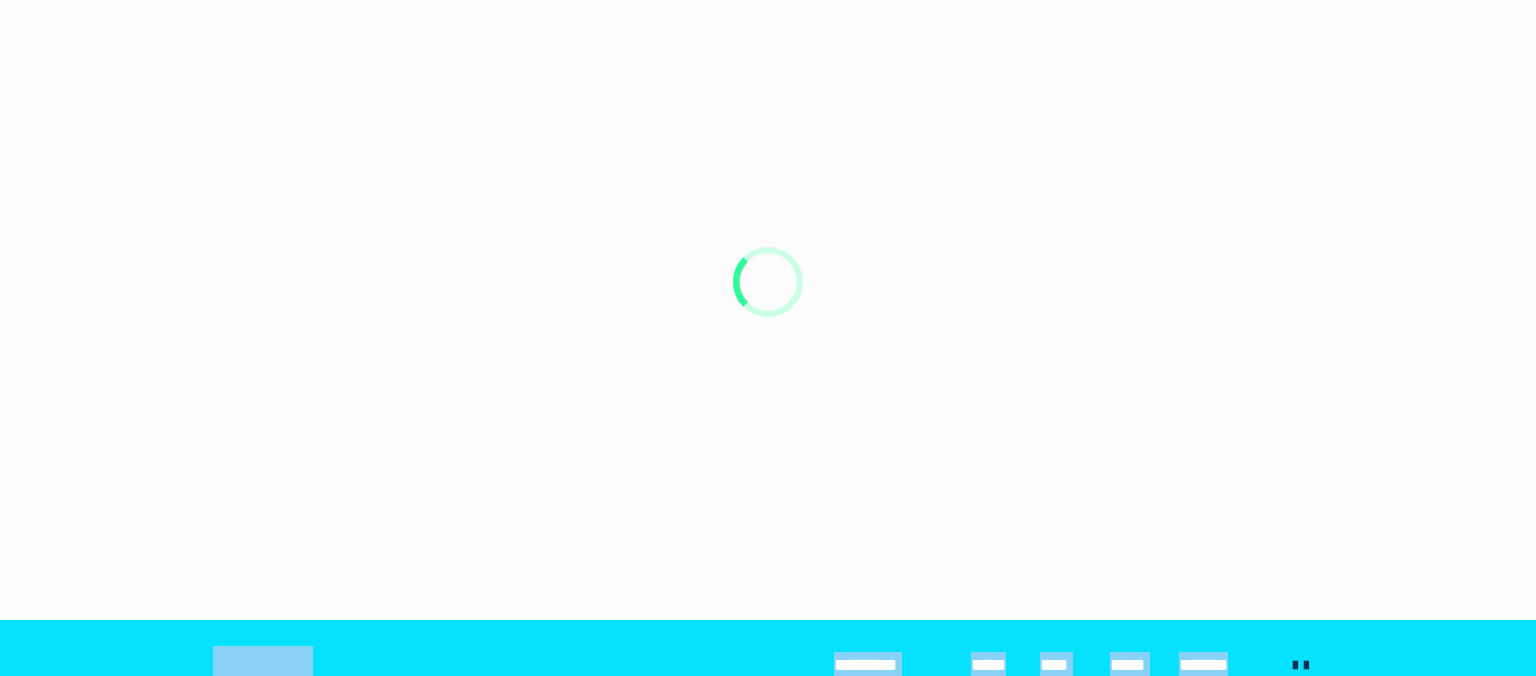 scroll, scrollTop: 56, scrollLeft: 0, axis: vertical 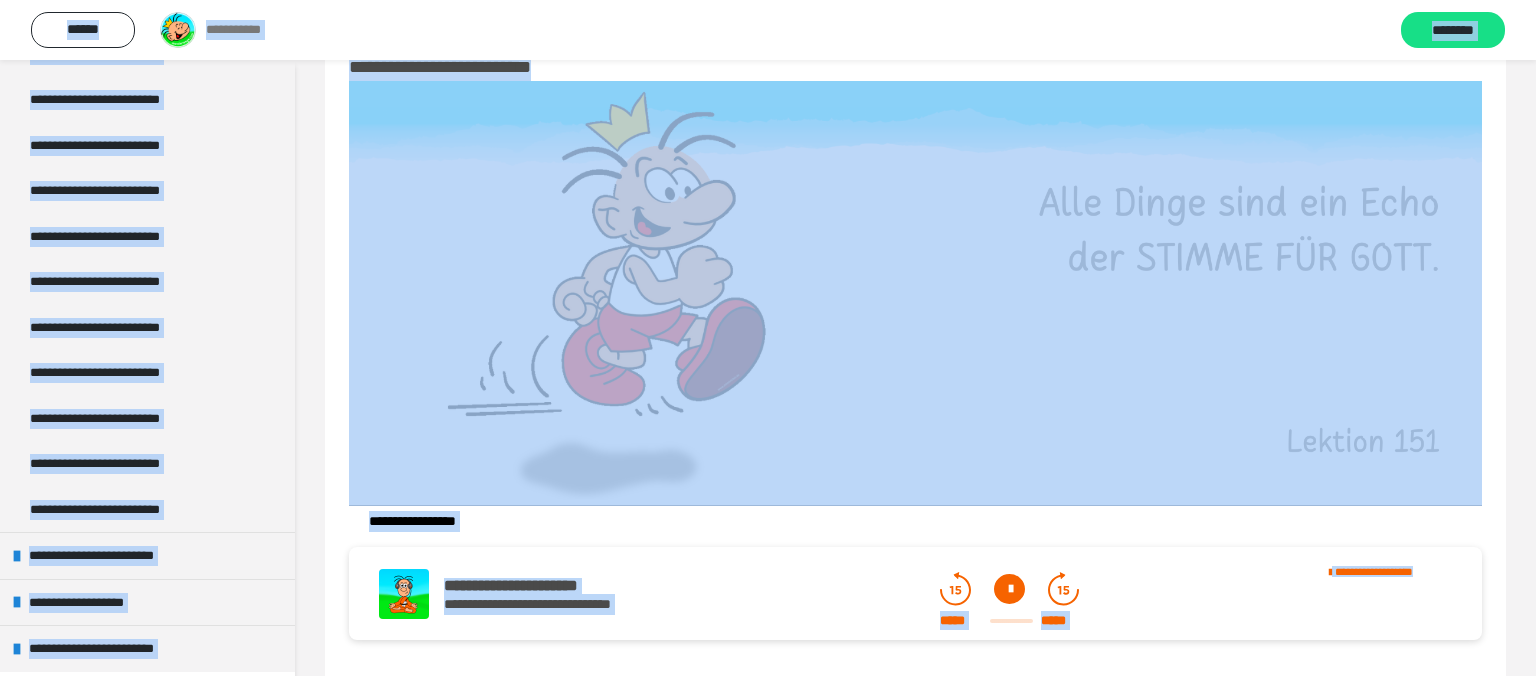 click on "**********" at bounding box center (915, 1922) 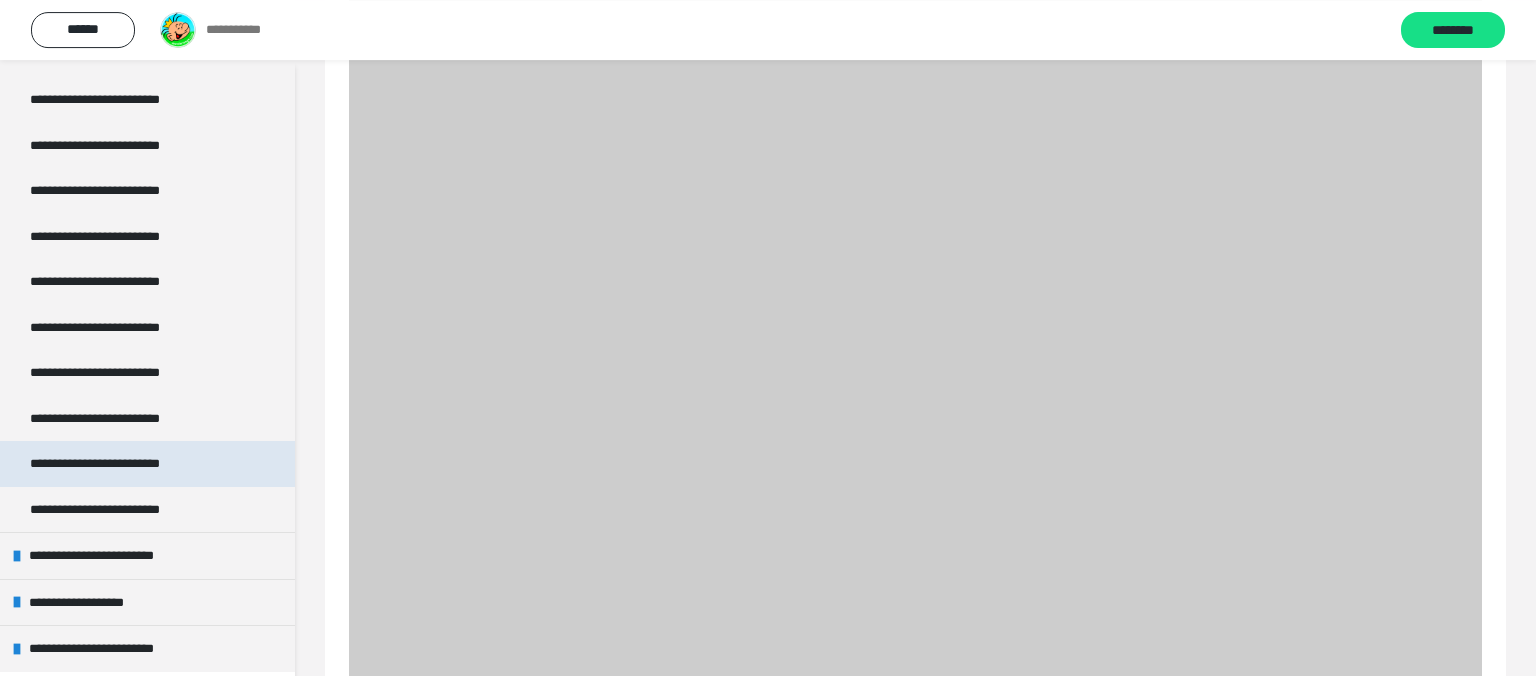 scroll, scrollTop: 1221, scrollLeft: 0, axis: vertical 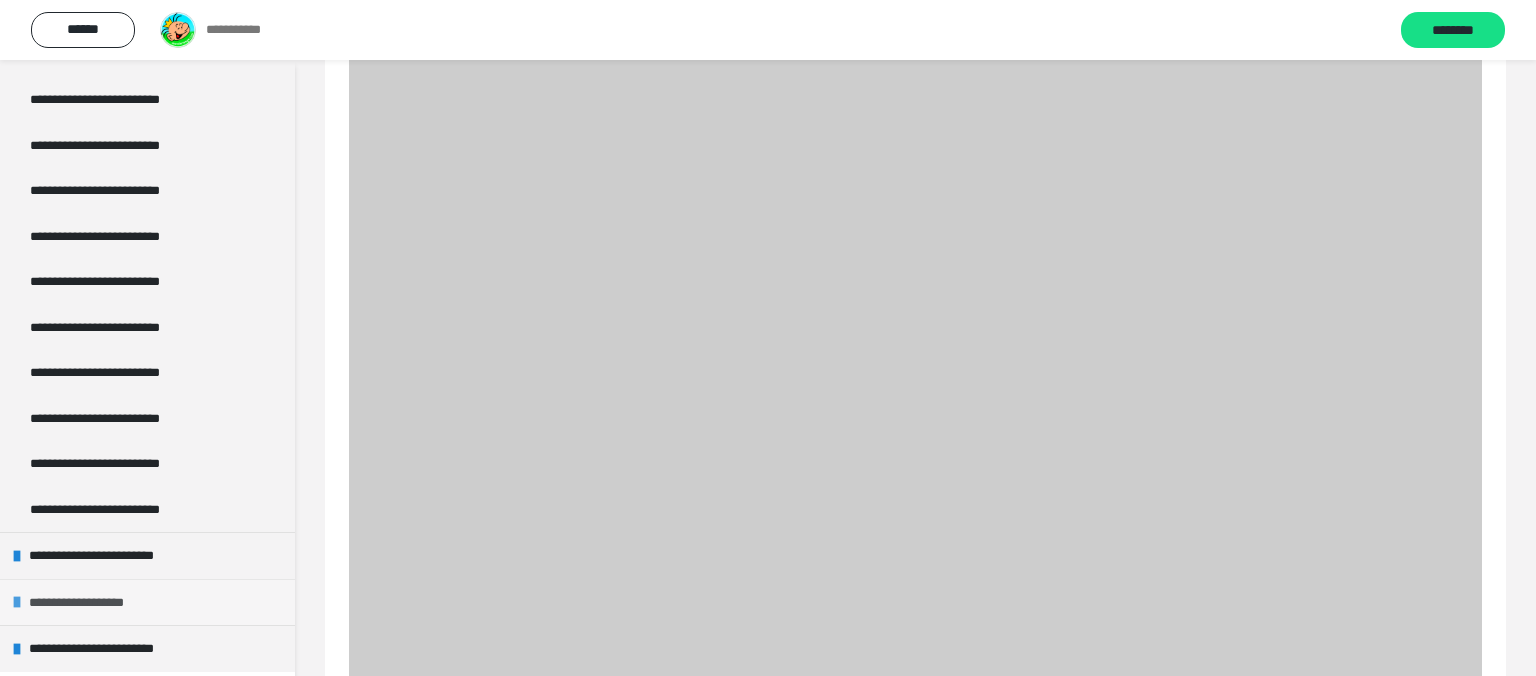 click on "**********" at bounding box center (90, 603) 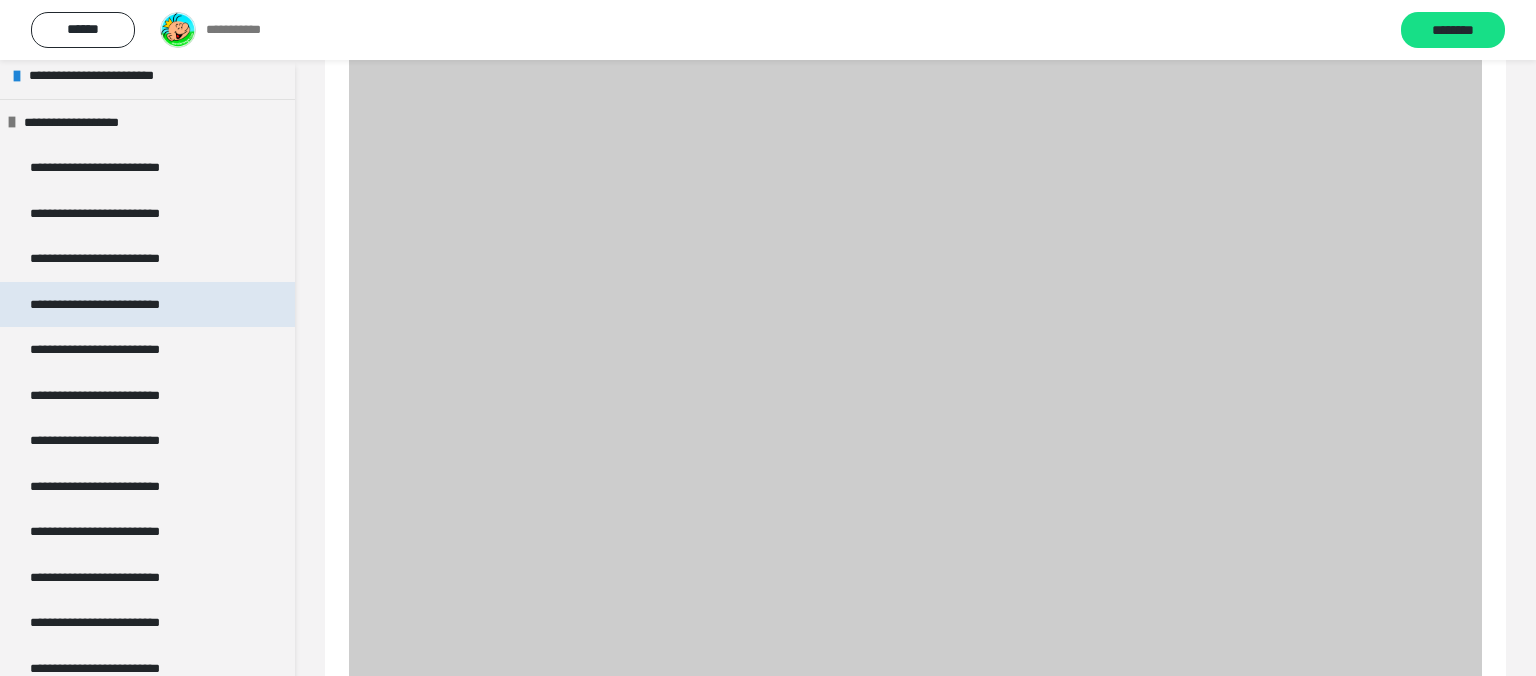 scroll, scrollTop: 1370, scrollLeft: 0, axis: vertical 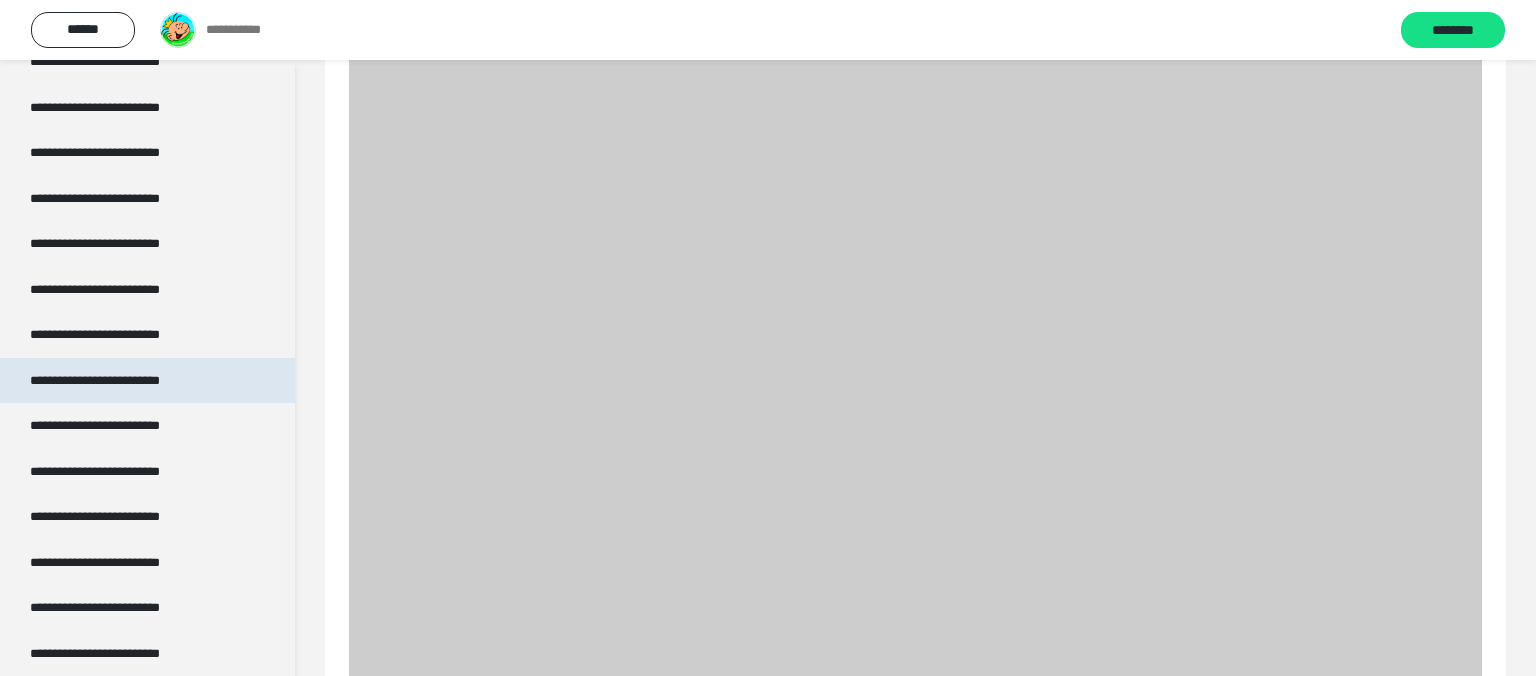 click on "**********" at bounding box center (117, 381) 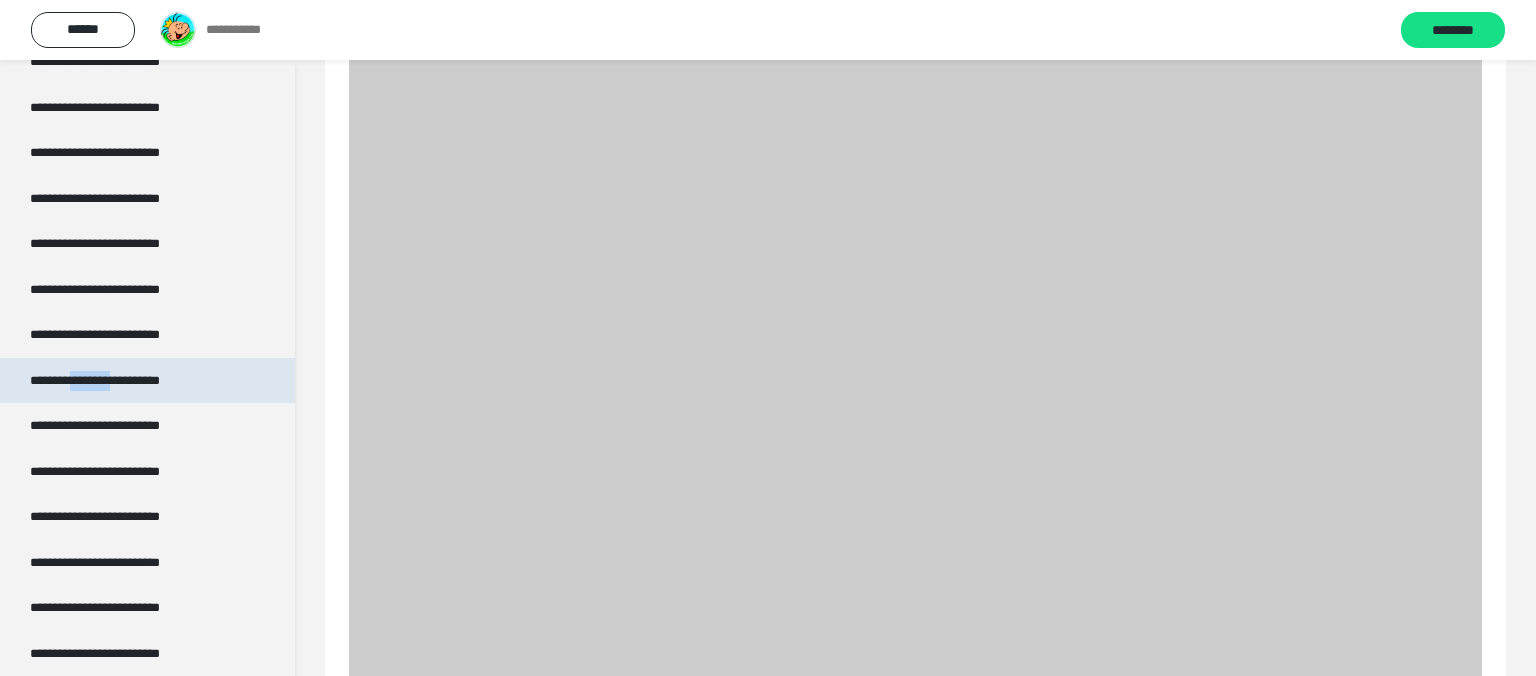 click on "**********" at bounding box center [117, 381] 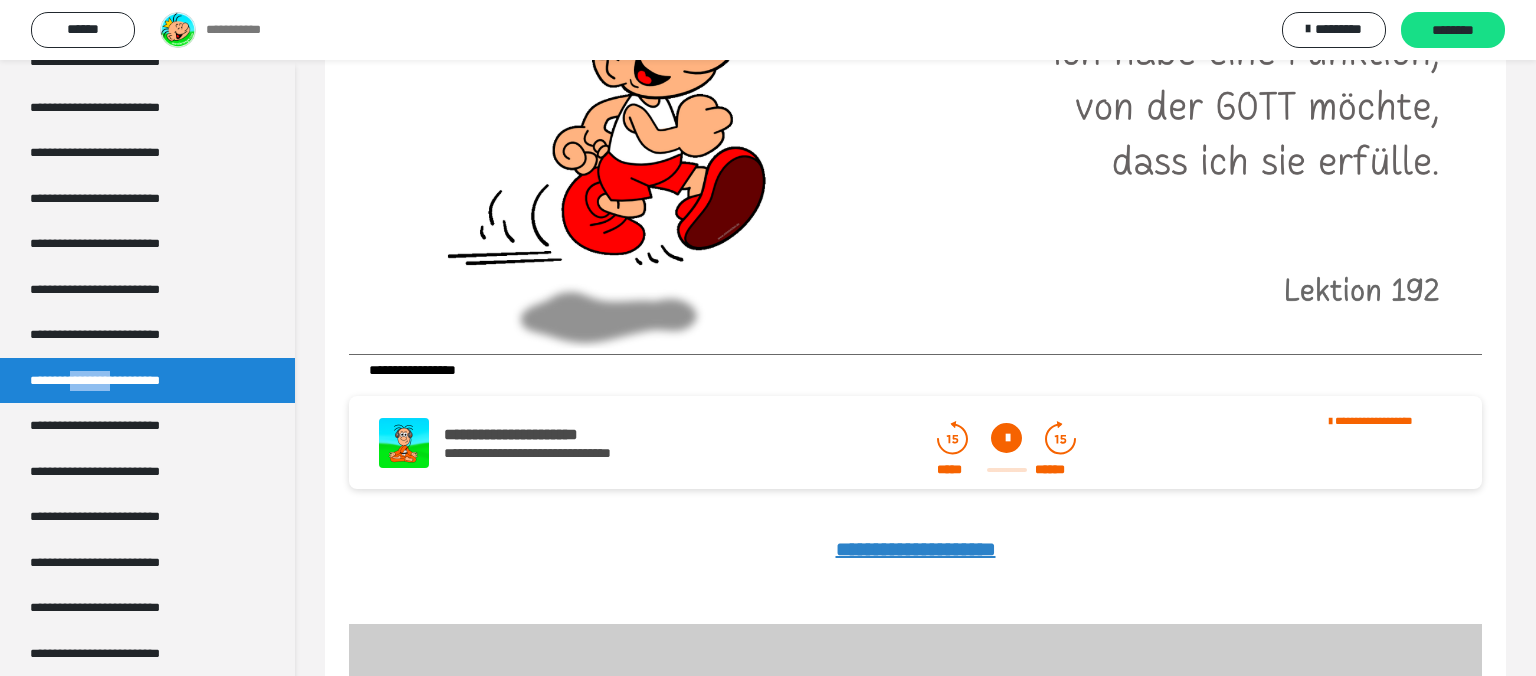 scroll, scrollTop: 0, scrollLeft: 0, axis: both 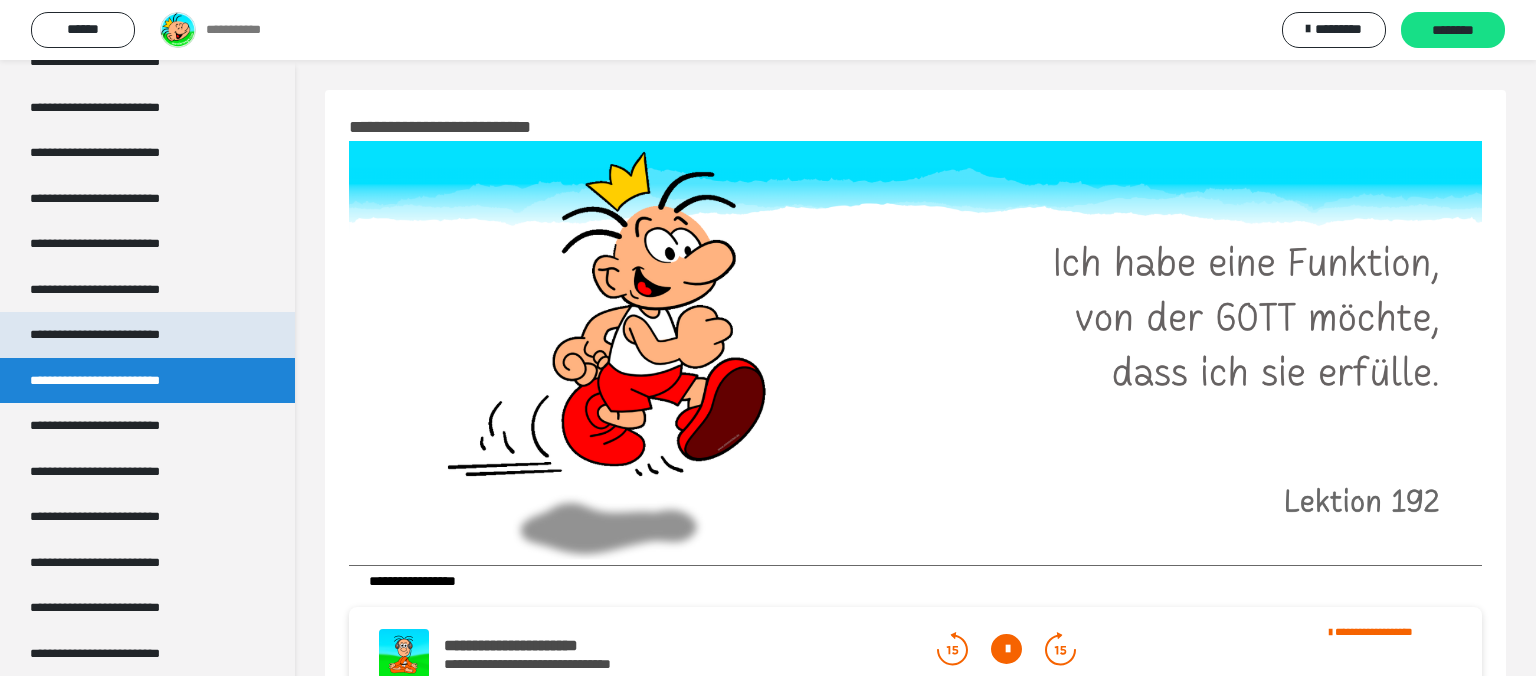 click on "**********" at bounding box center [114, 335] 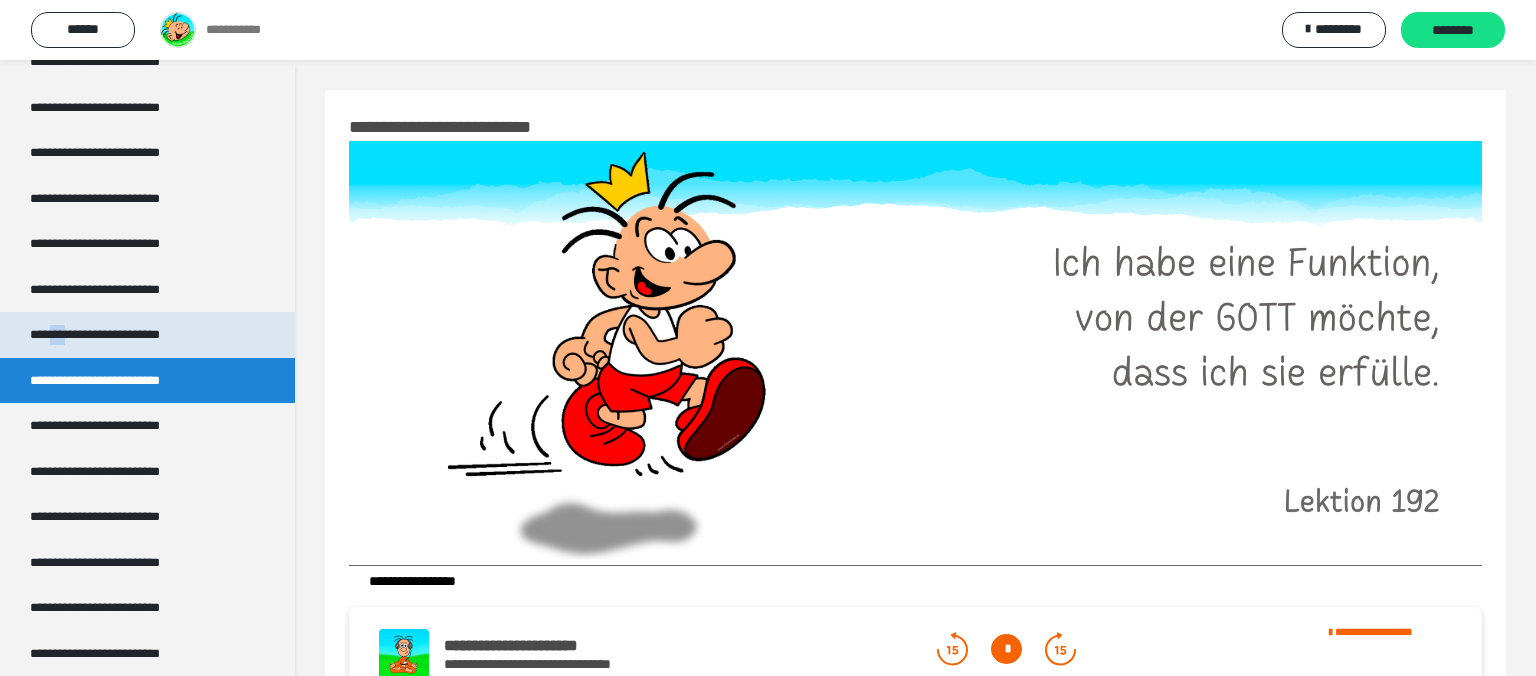 click on "**********" at bounding box center (114, 335) 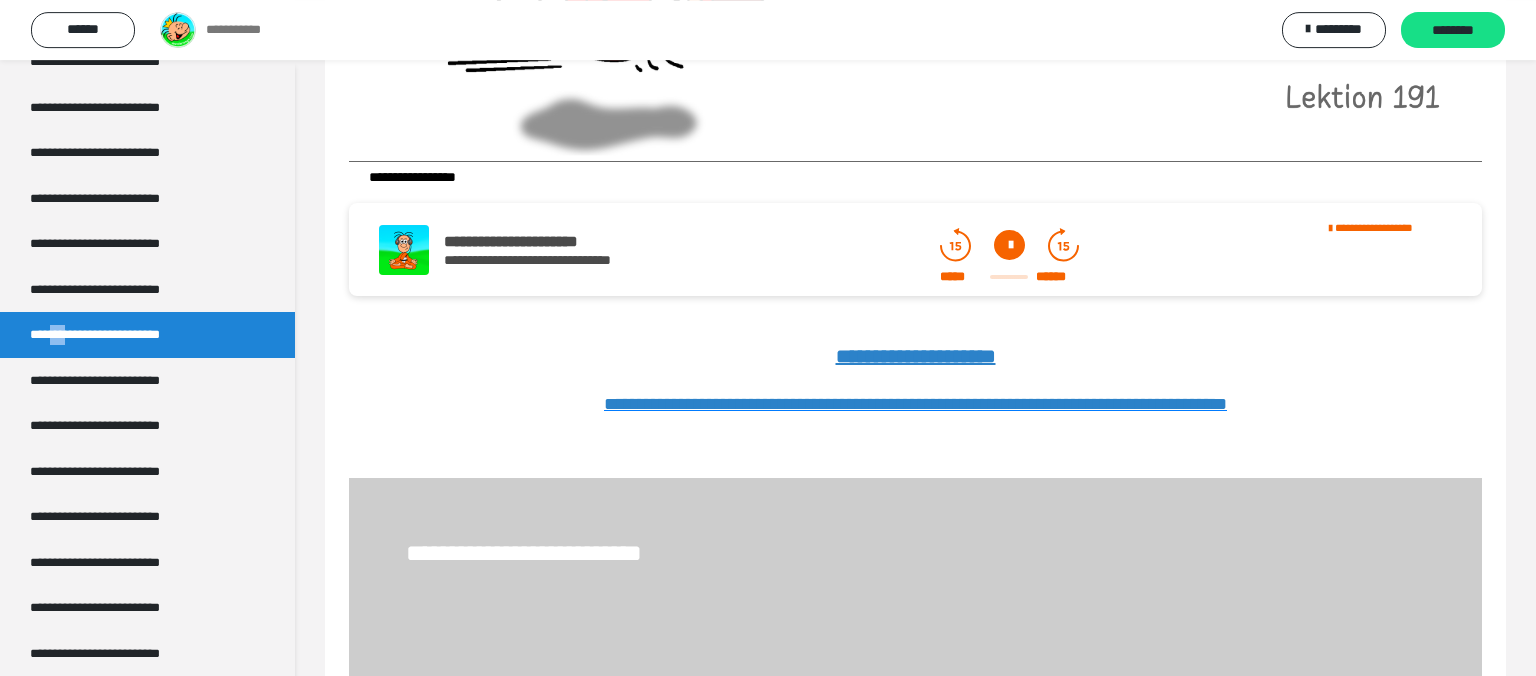 scroll, scrollTop: 211, scrollLeft: 0, axis: vertical 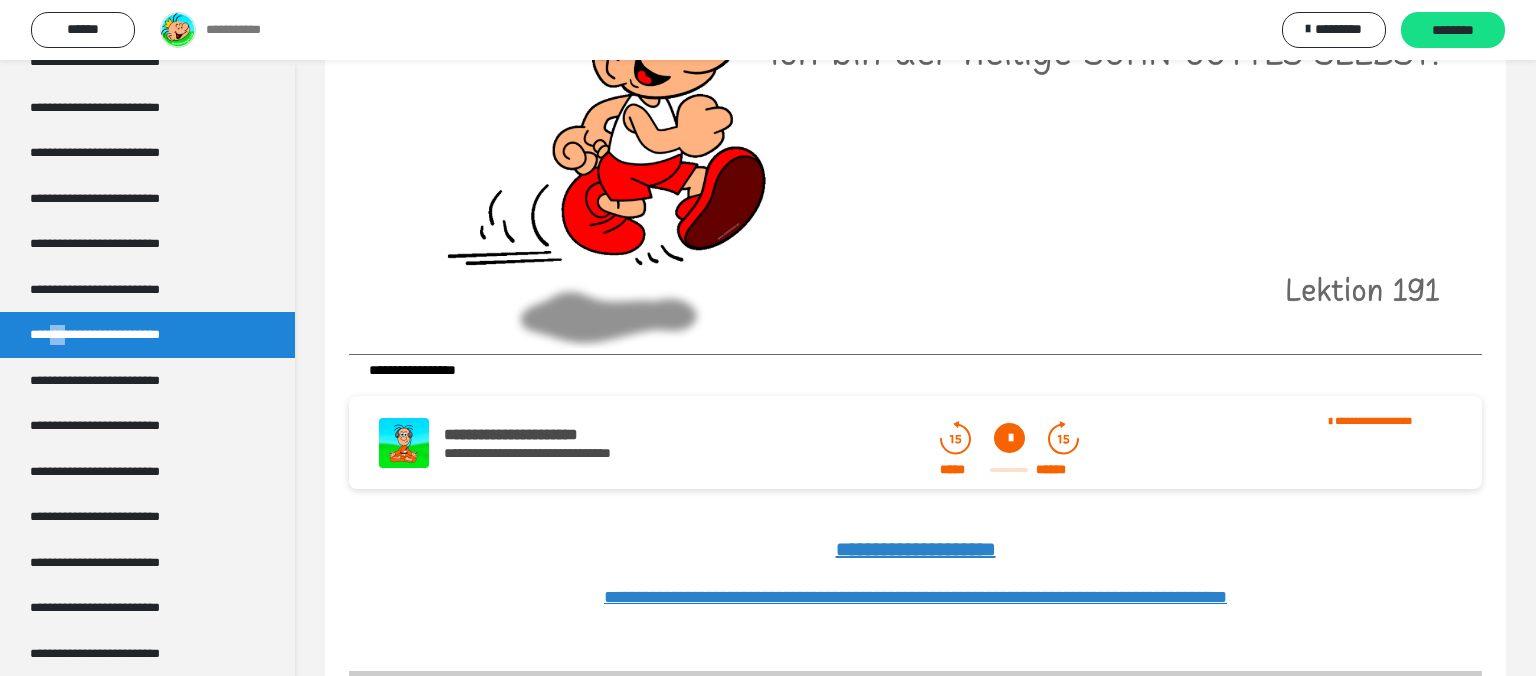 click at bounding box center [1009, 438] 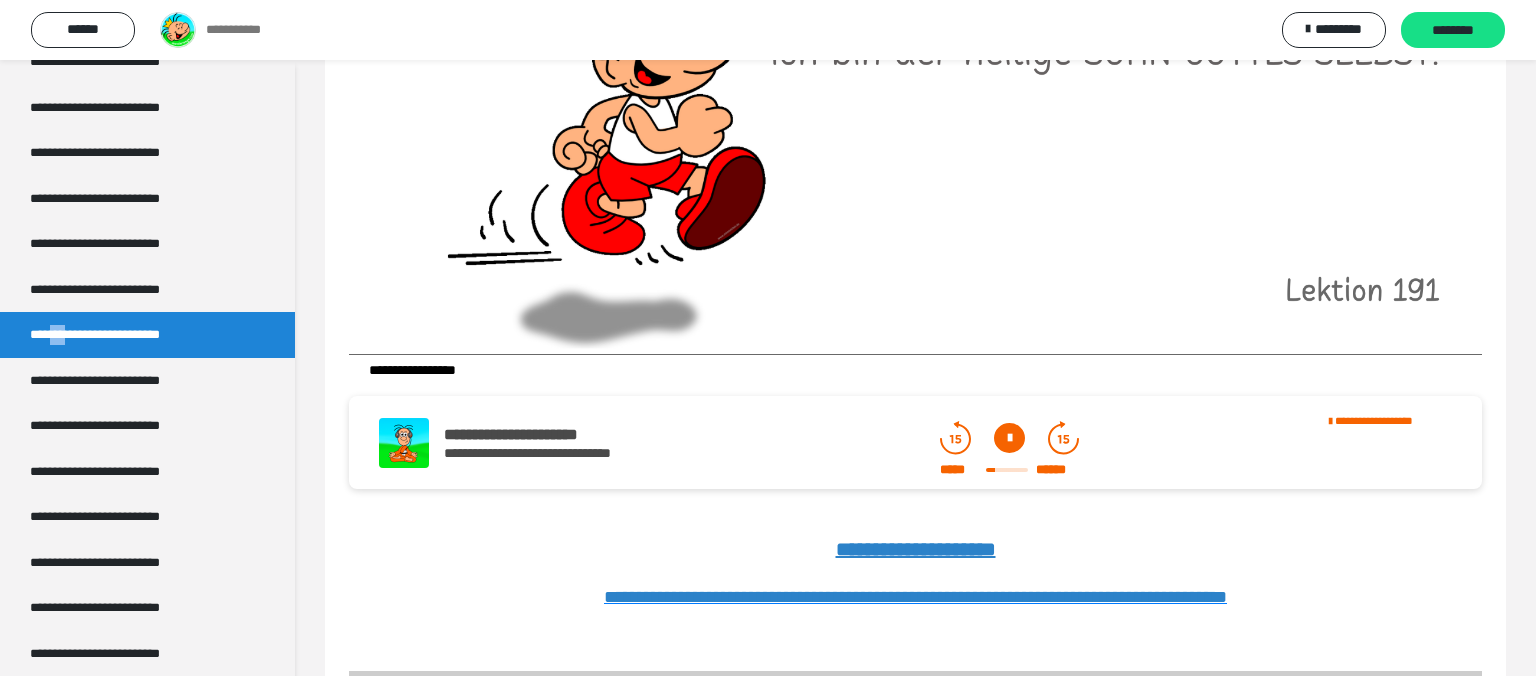 drag, startPoint x: 1011, startPoint y: 440, endPoint x: 979, endPoint y: 453, distance: 34.539833 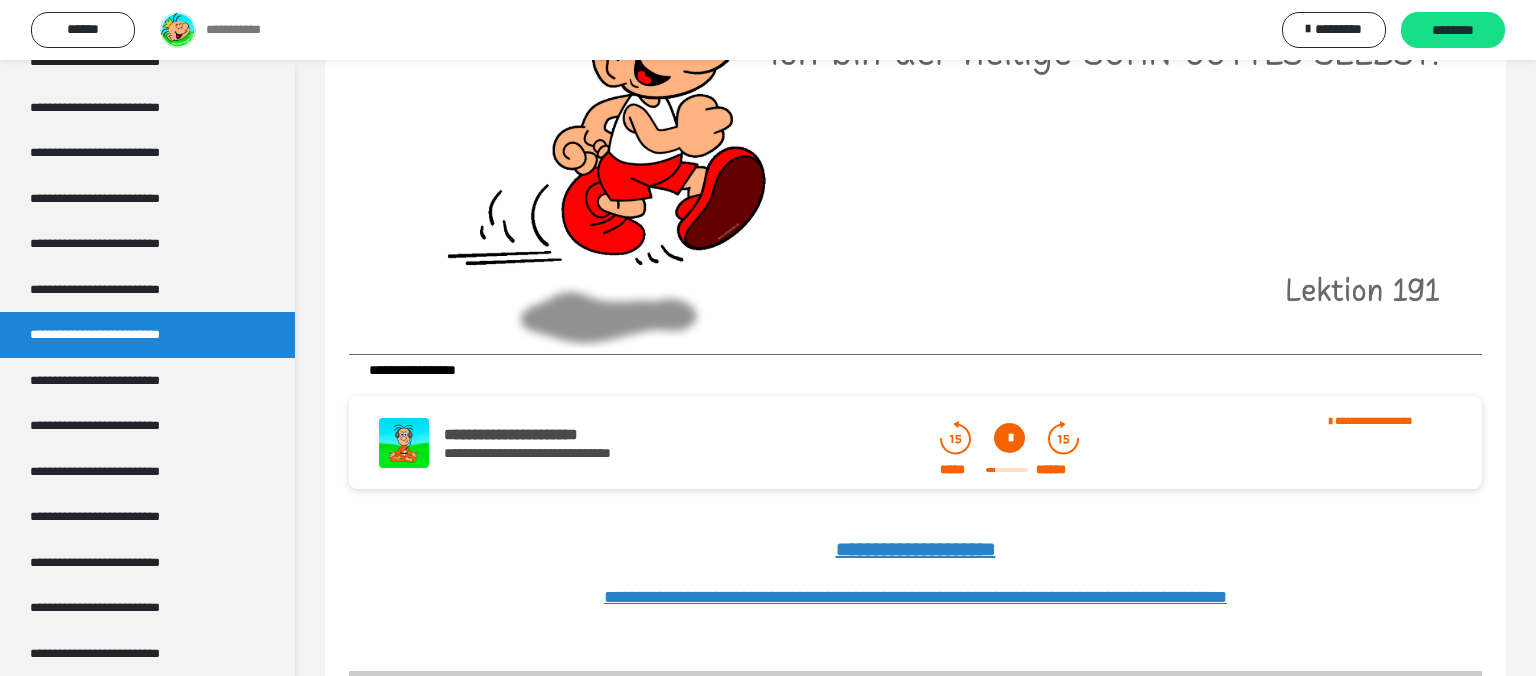 click at bounding box center (1009, 438) 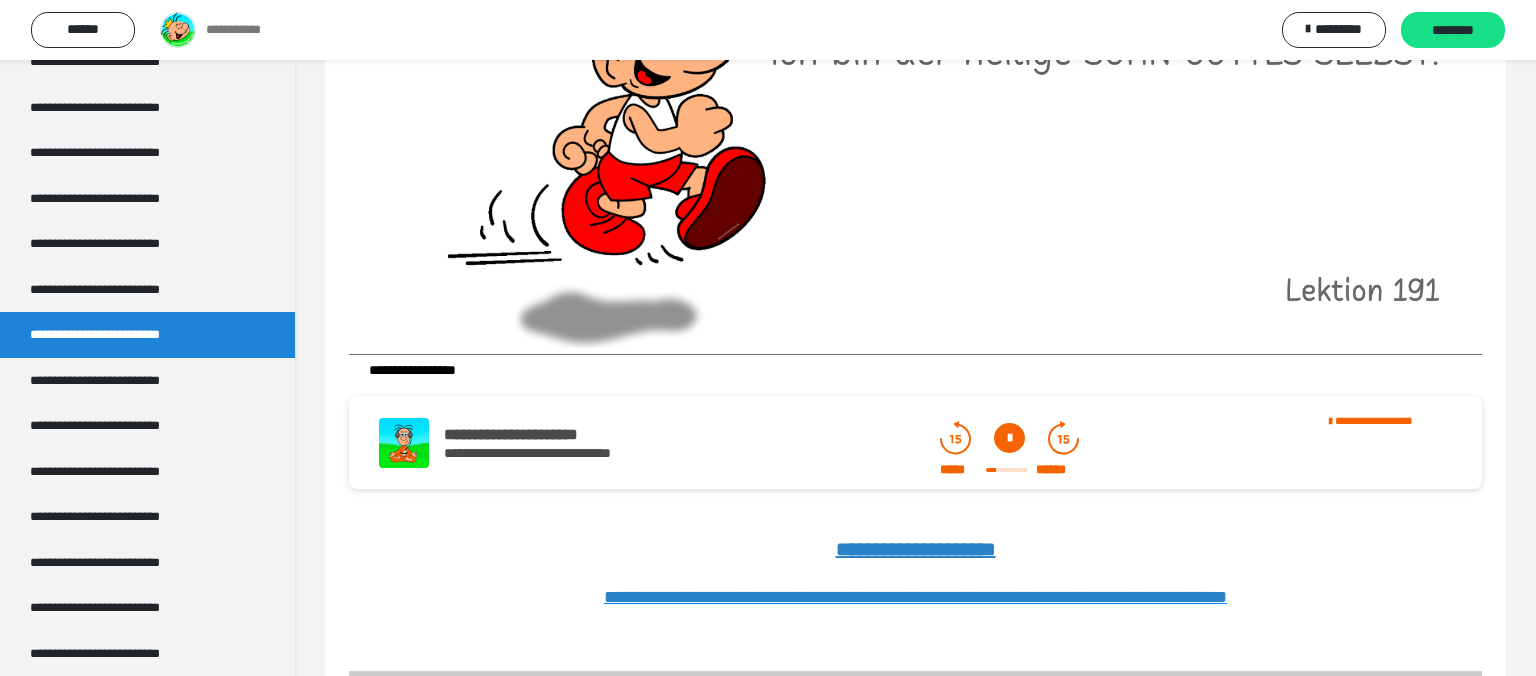 click at bounding box center (1009, 438) 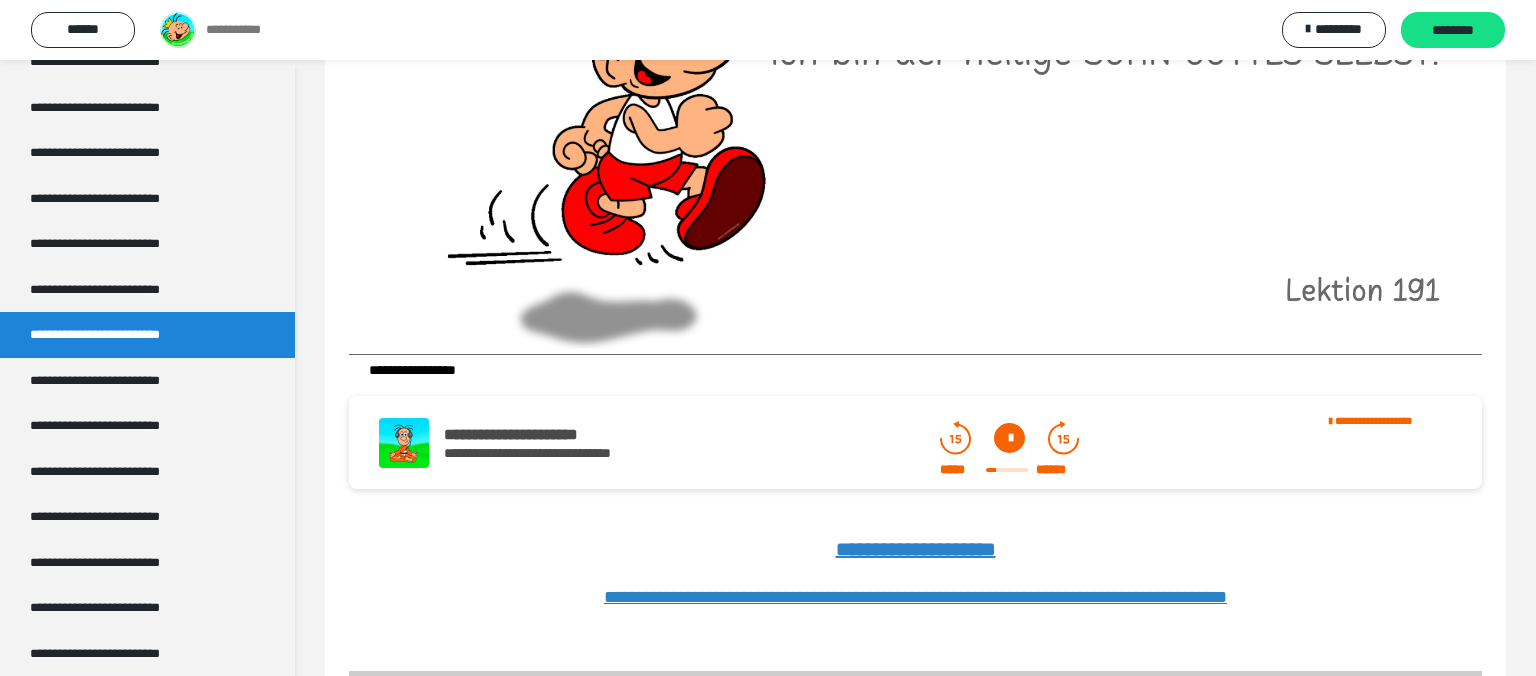 click at bounding box center (1009, 438) 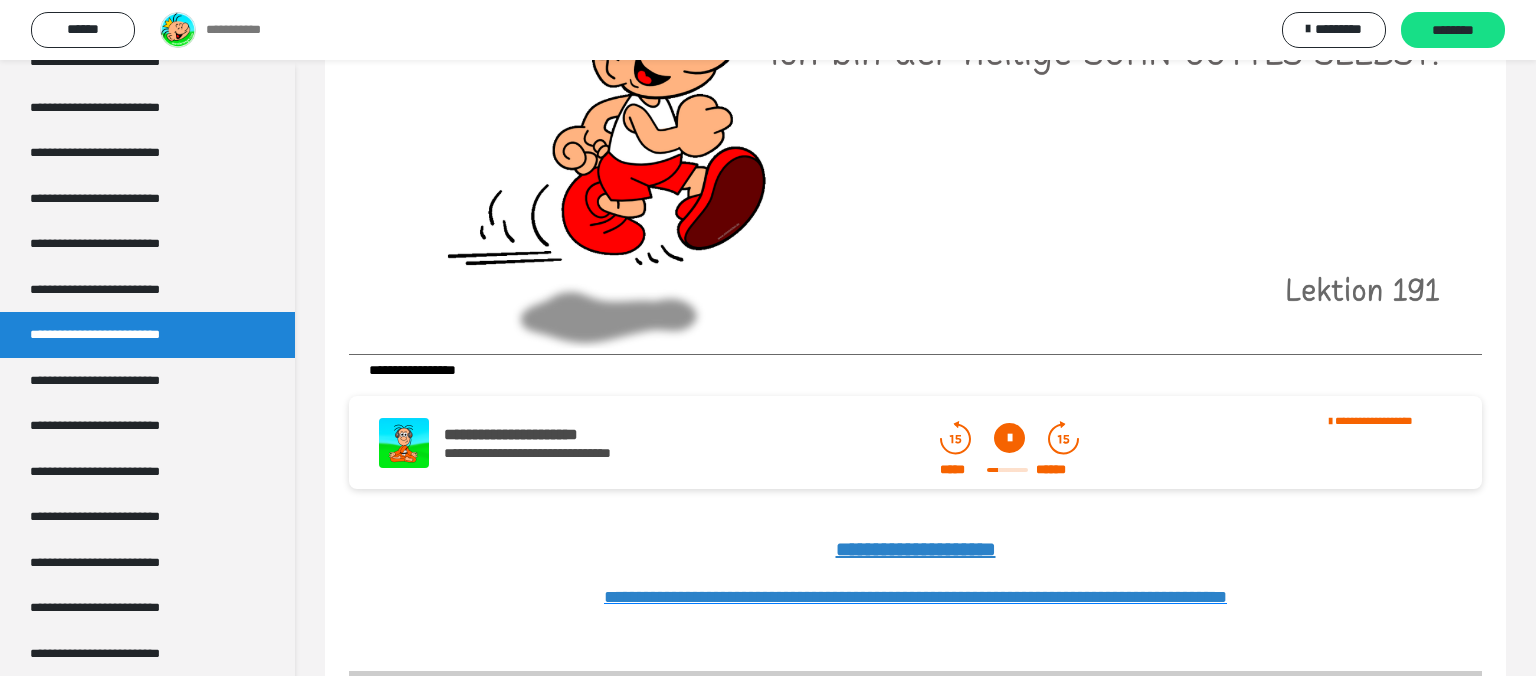 click at bounding box center [915, 142] 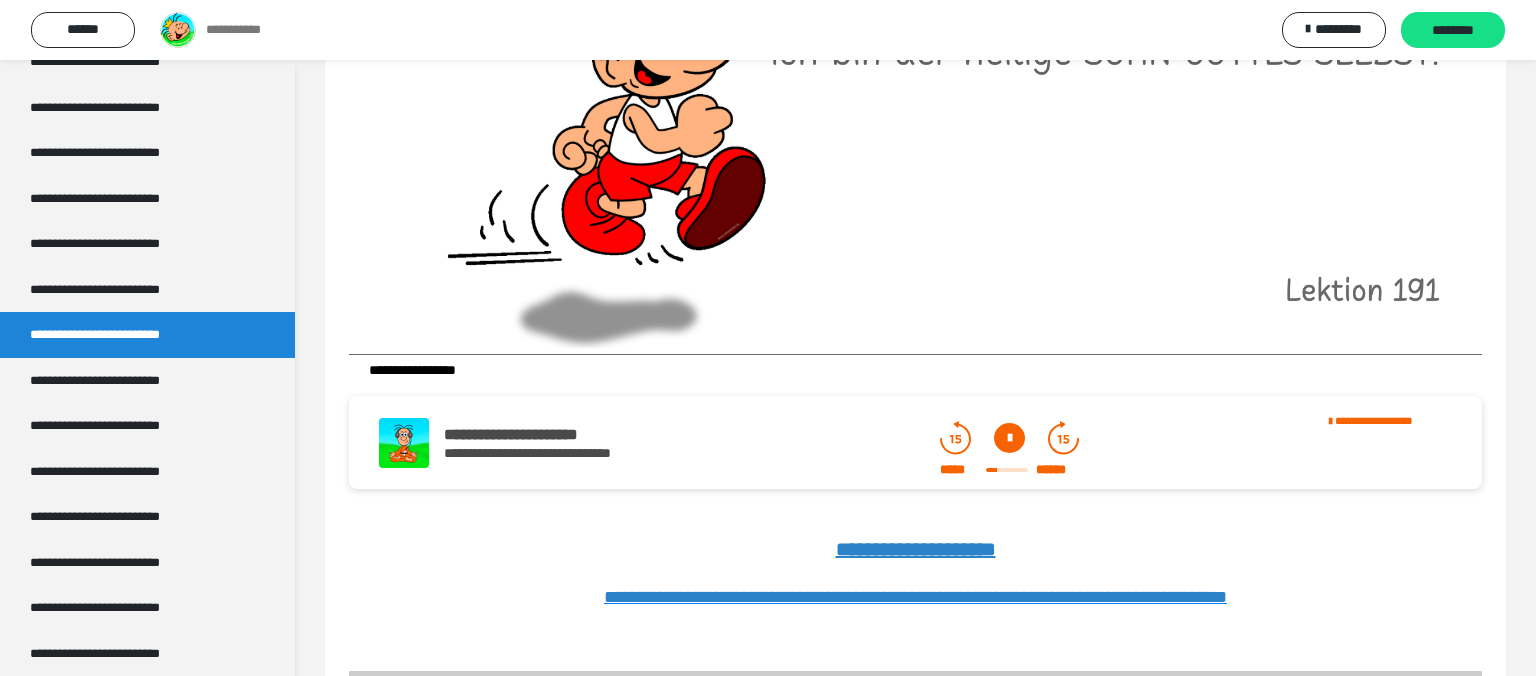 click at bounding box center [1006, 470] 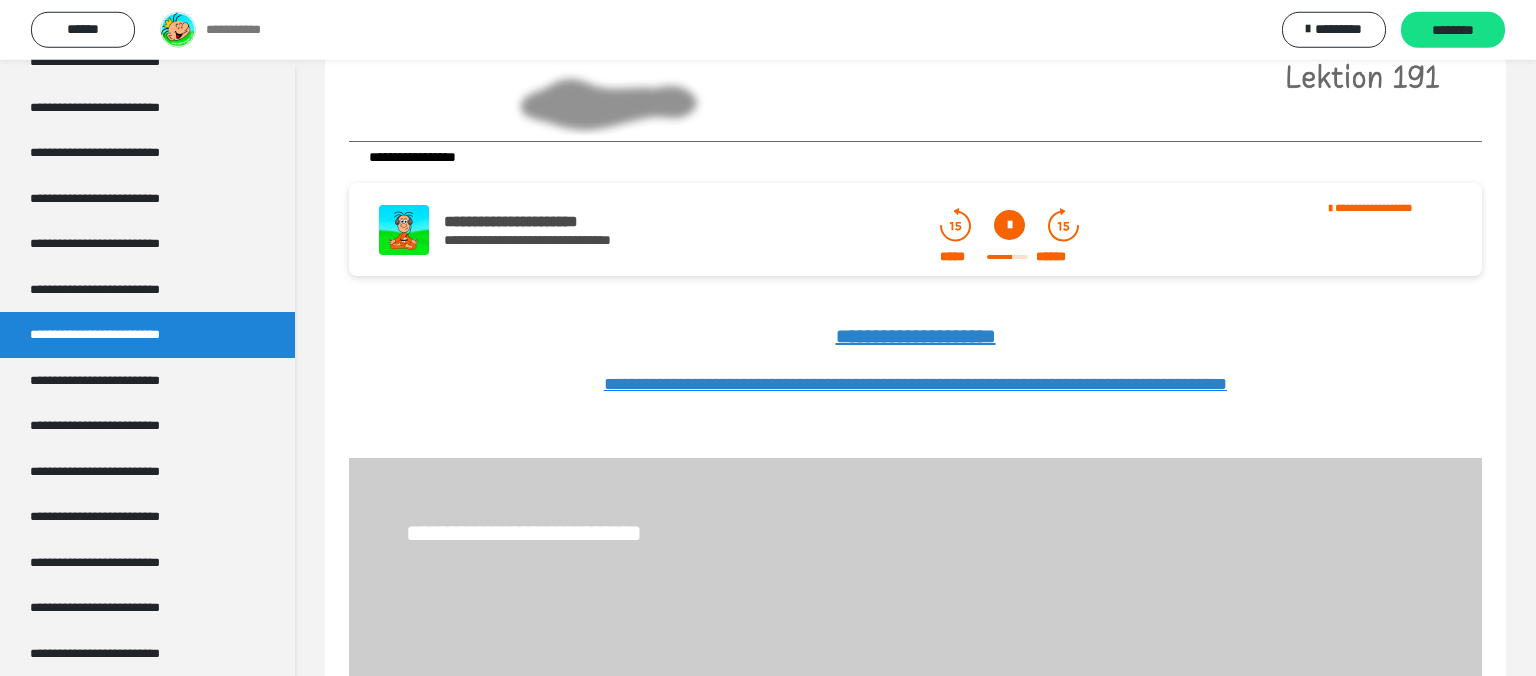 scroll, scrollTop: 422, scrollLeft: 0, axis: vertical 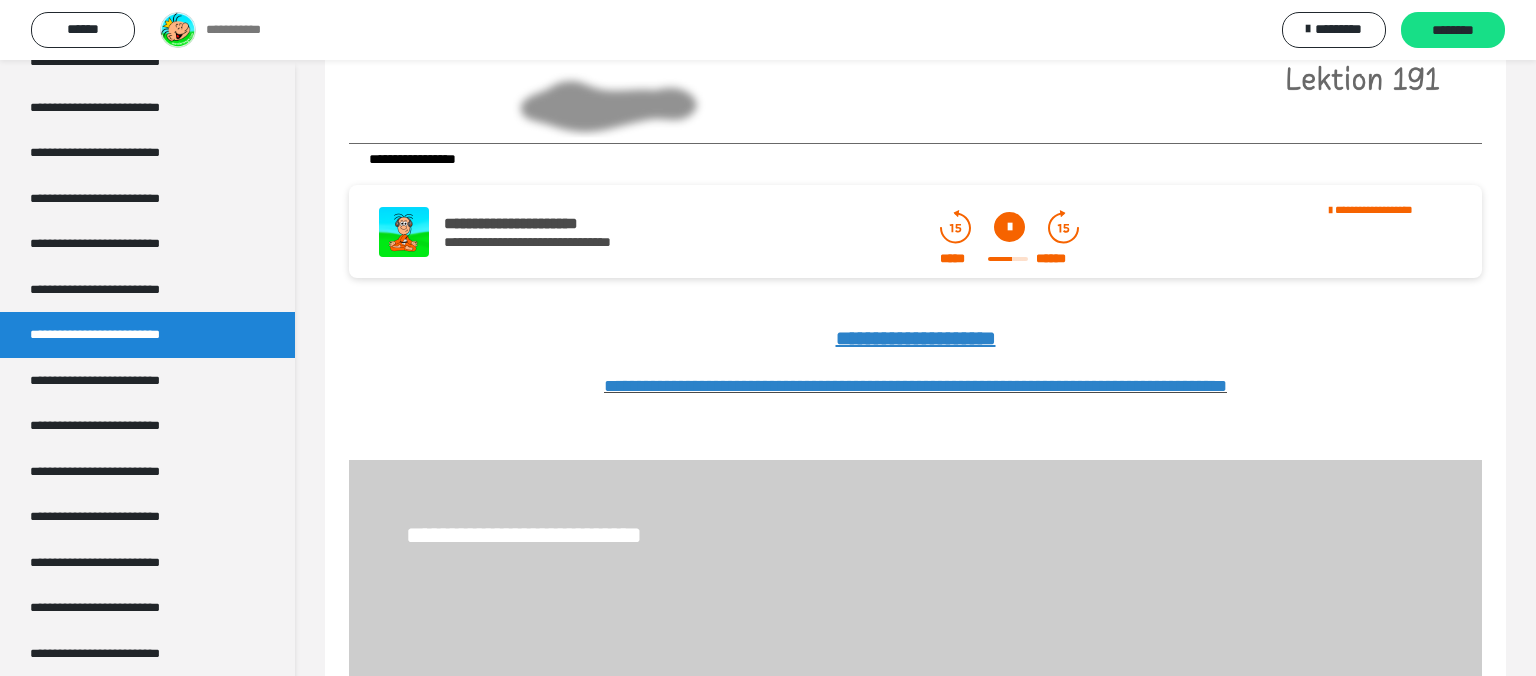 click on "**********" at bounding box center (915, 386) 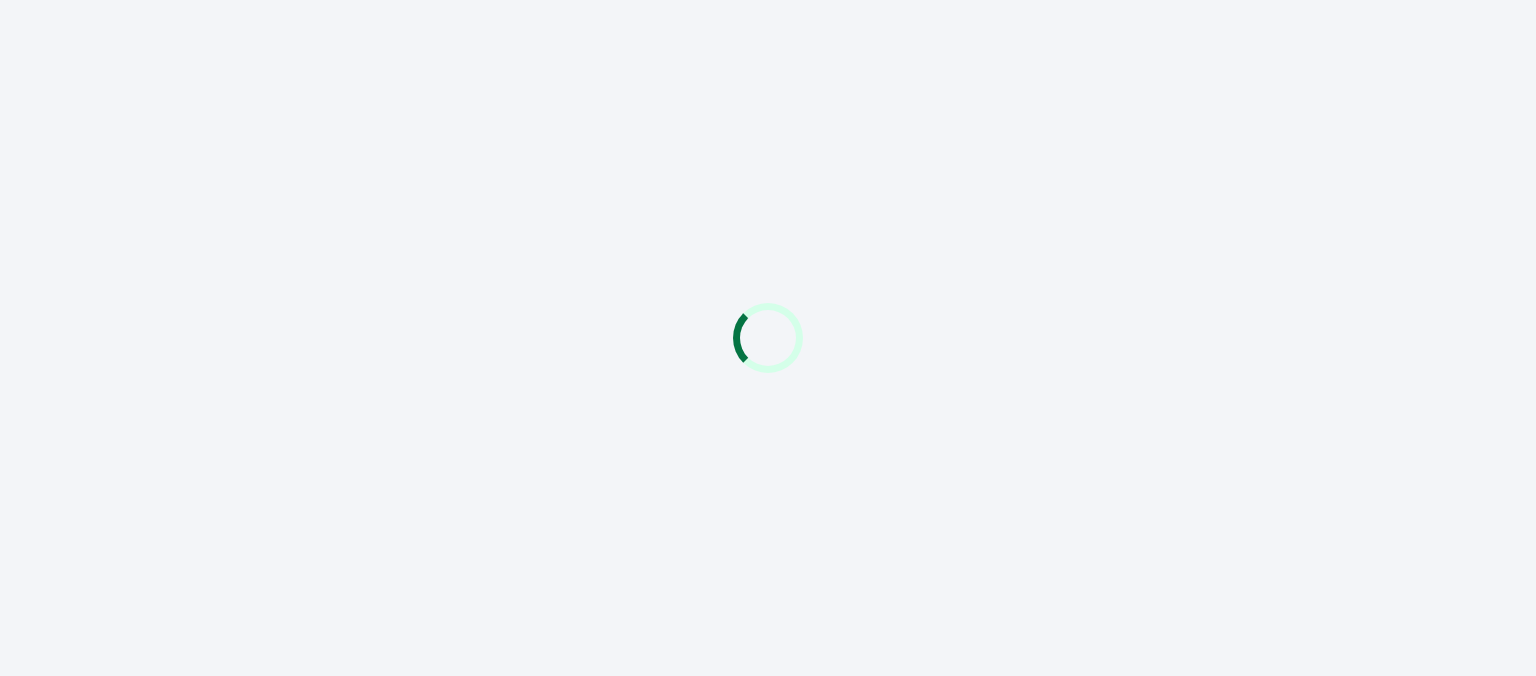 scroll, scrollTop: 0, scrollLeft: 0, axis: both 